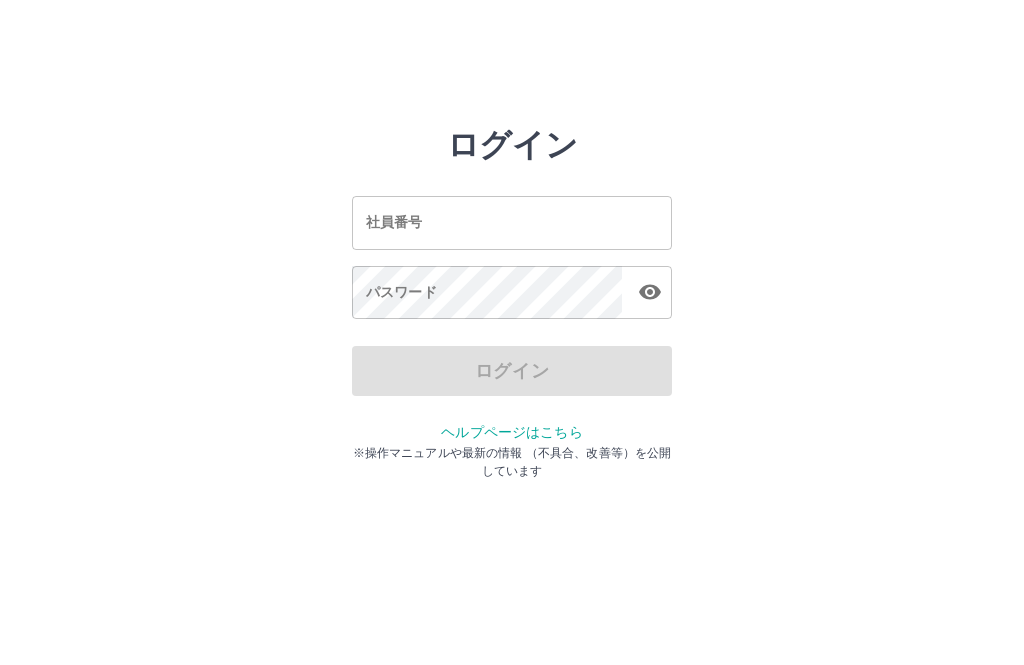 scroll, scrollTop: 0, scrollLeft: 0, axis: both 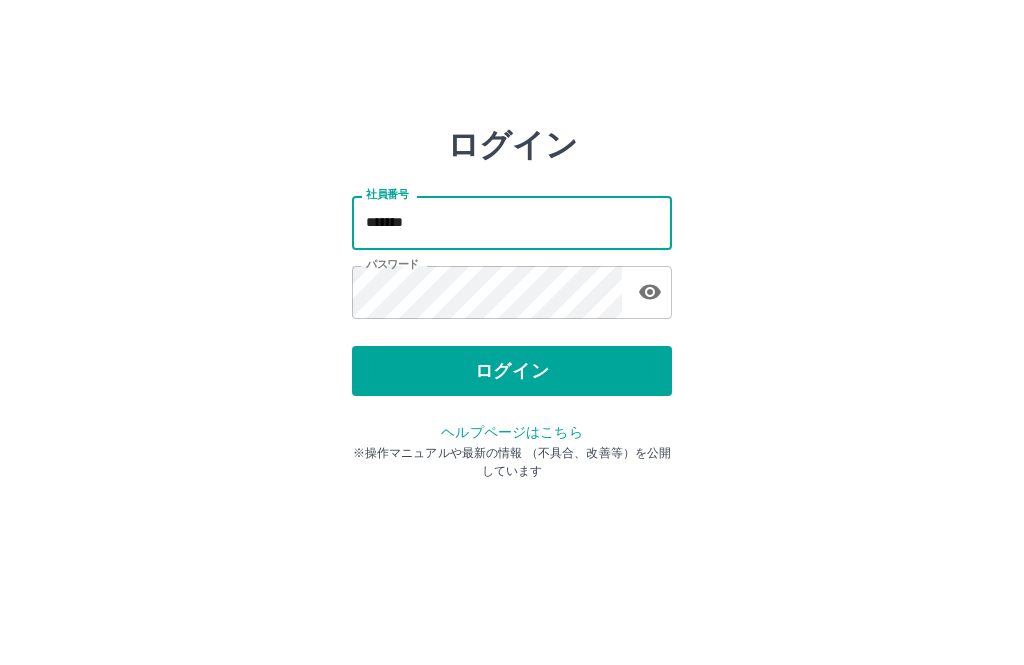 click on "*******" at bounding box center (512, 222) 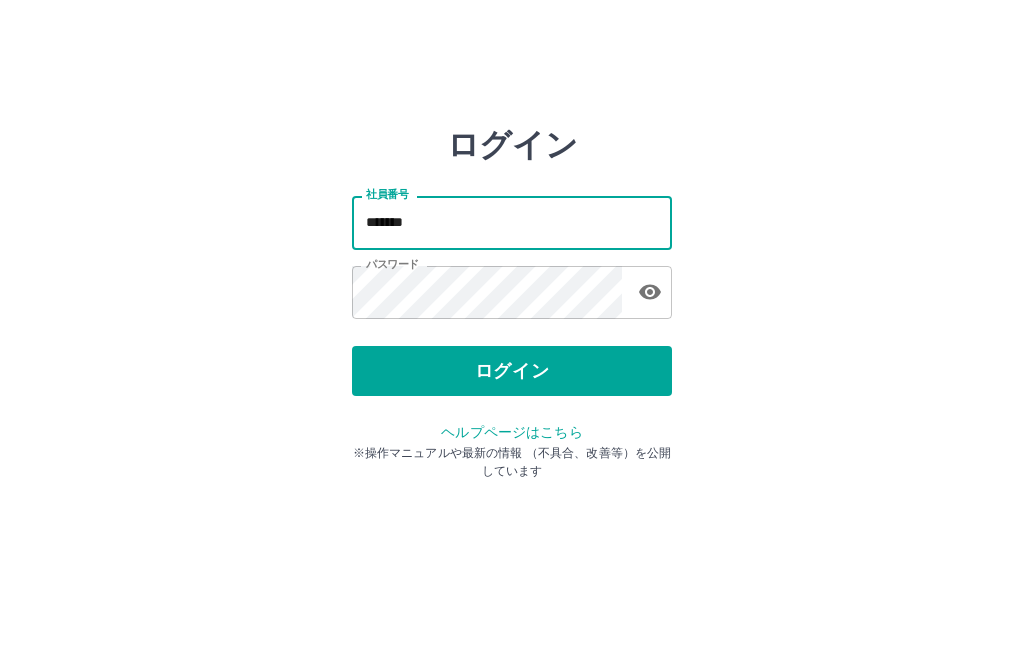 click on "ログイン 社員番号 ******* 社員番号 パスワード パスワード ログイン ヘルプページはこちら ※操作マニュアルや最新の情報 （不具合、改善等）を公開しています" at bounding box center (512, 223) 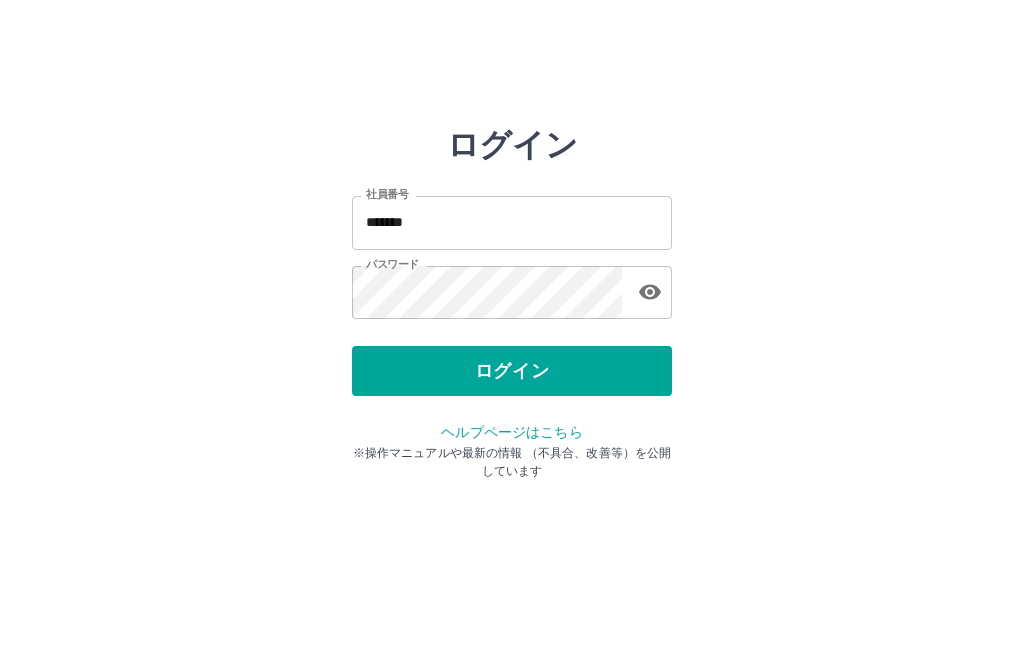 click on "ログイン 社員番号 ******* 社員番号 パスワード パスワード ログイン ヘルプページはこちら ※操作マニュアルや最新の情報 （不具合、改善等）を公開しています" at bounding box center (512, 286) 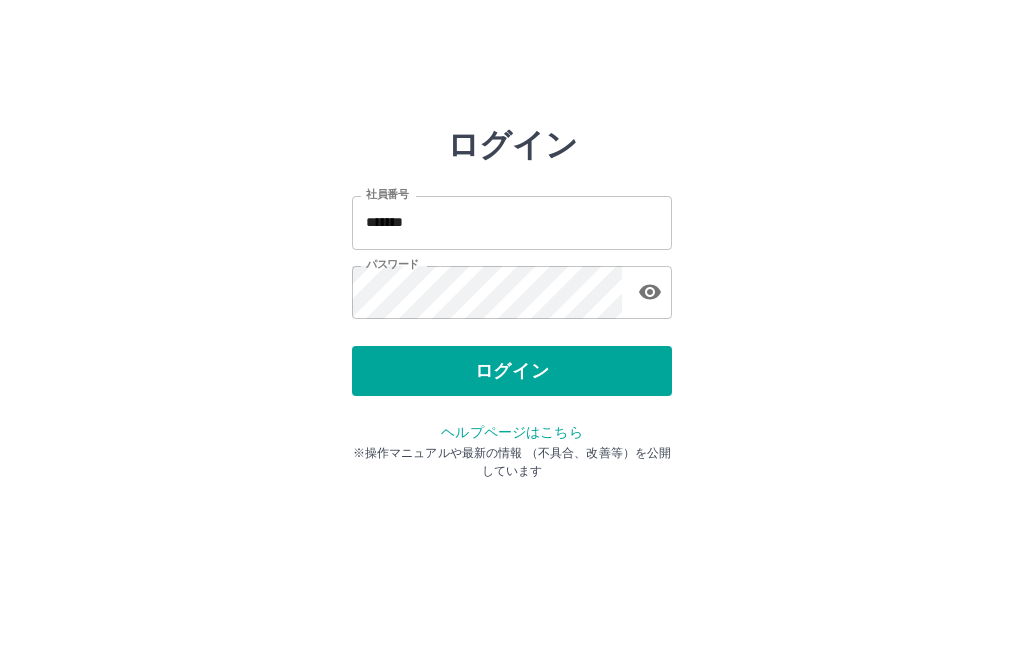 click on "*******" at bounding box center [512, 222] 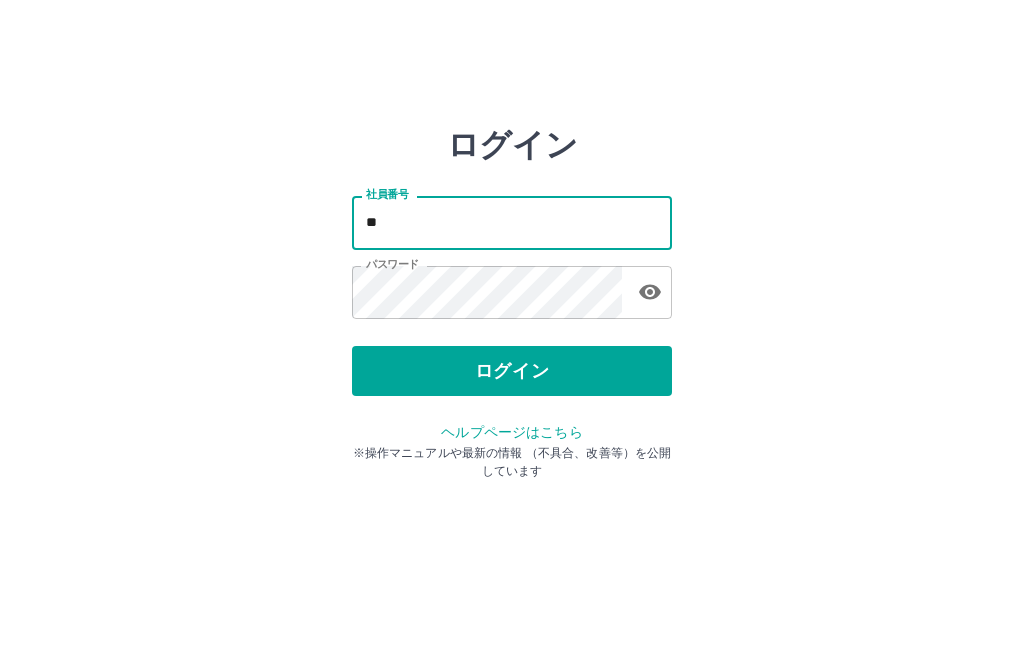 type on "*" 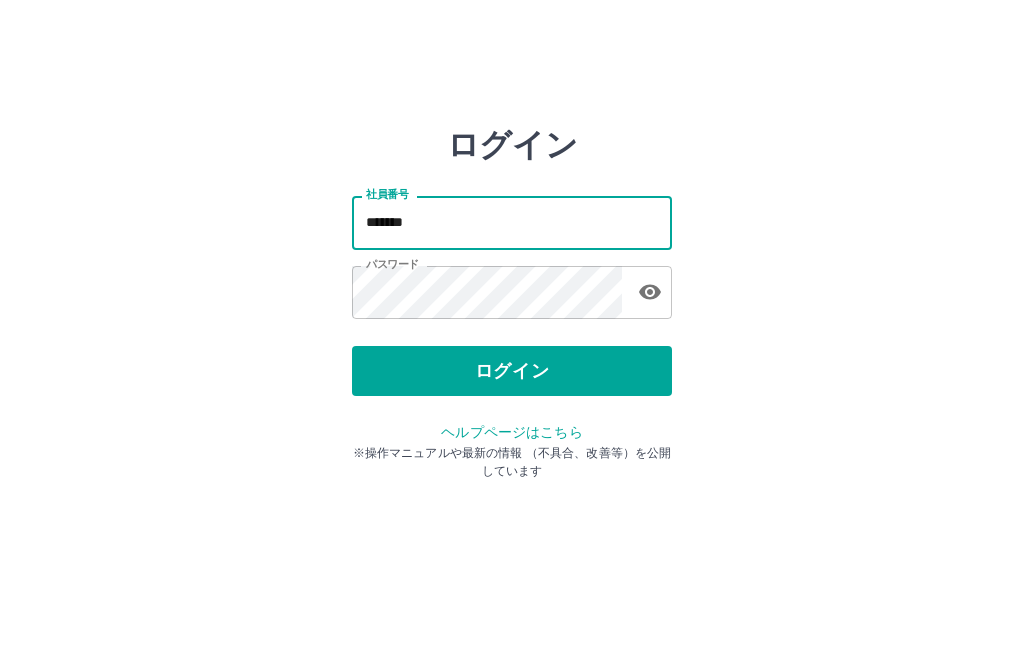 type on "*******" 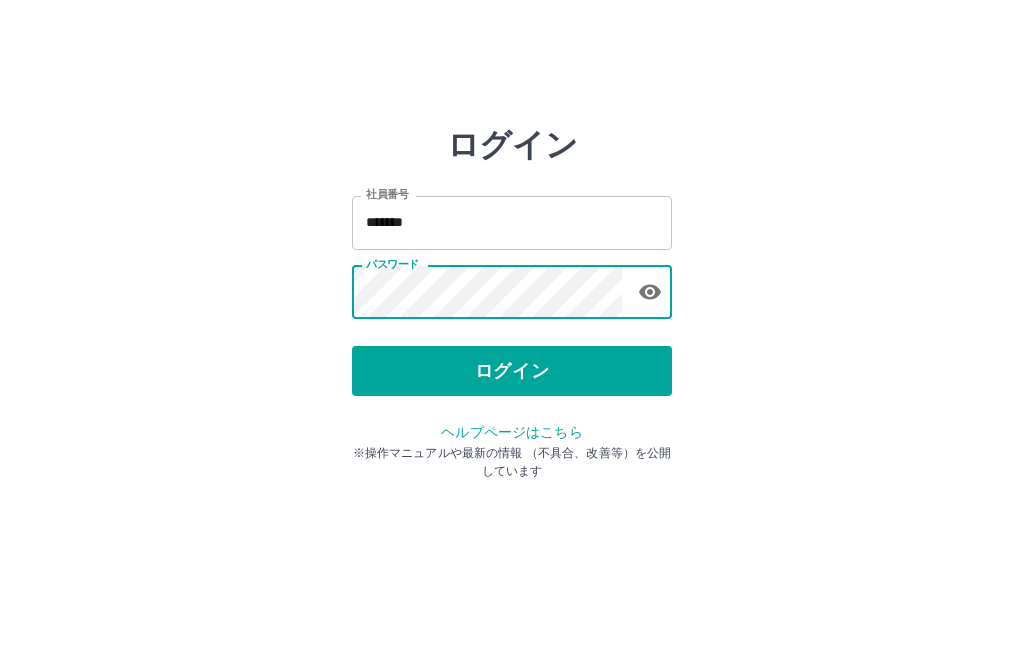 click on "ログイン 社員番号 ******* 社員番号 パスワード パスワード ログイン ヘルプページはこちら ※操作マニュアルや最新の情報 （不具合、改善等）を公開しています" at bounding box center (512, 223) 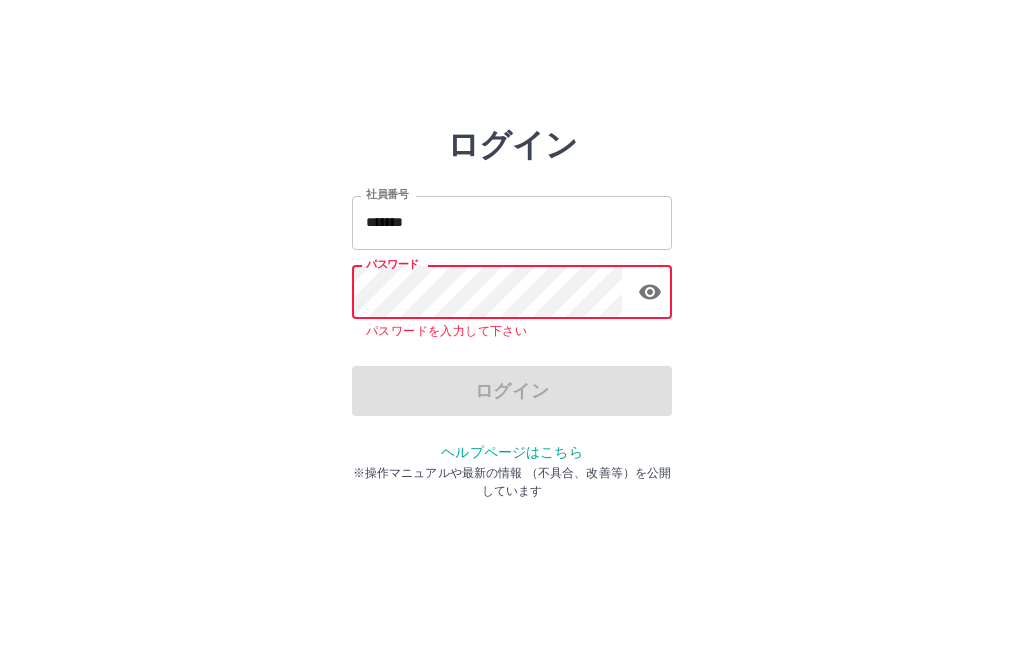 click on "ログイン 社員番号 ******* 社員番号 パスワード パスワード パスワードを入力して下さい ログイン ヘルプページはこちら ※操作マニュアルや最新の情報 （不具合、改善等）を公開しています" at bounding box center (512, 223) 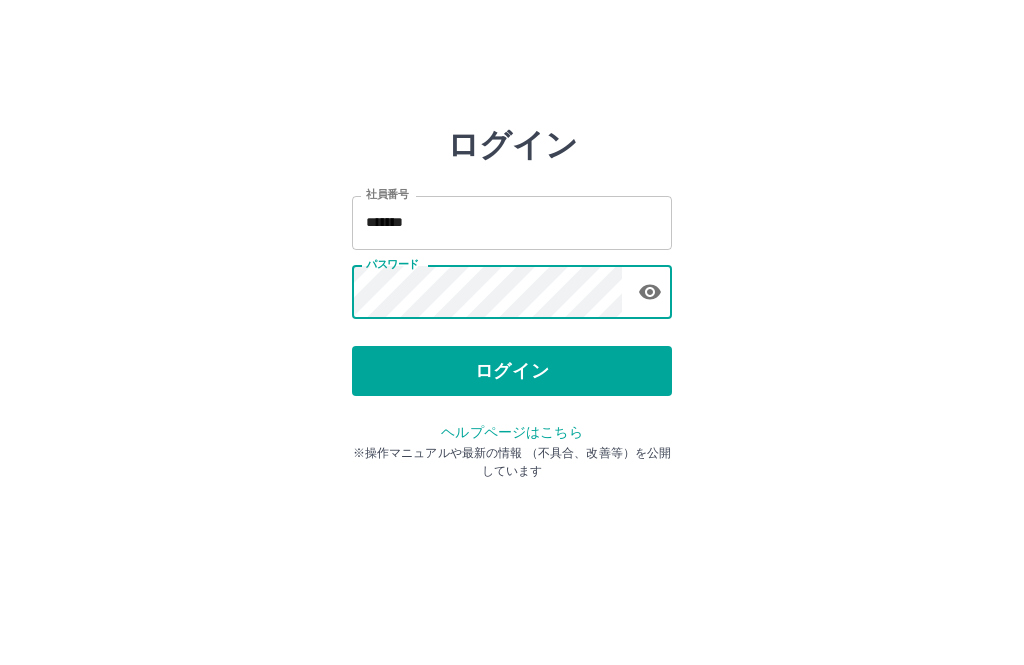 click on "※操作マニュアルや最新の情報 （不具合、改善等）を公開しています" at bounding box center [512, 462] 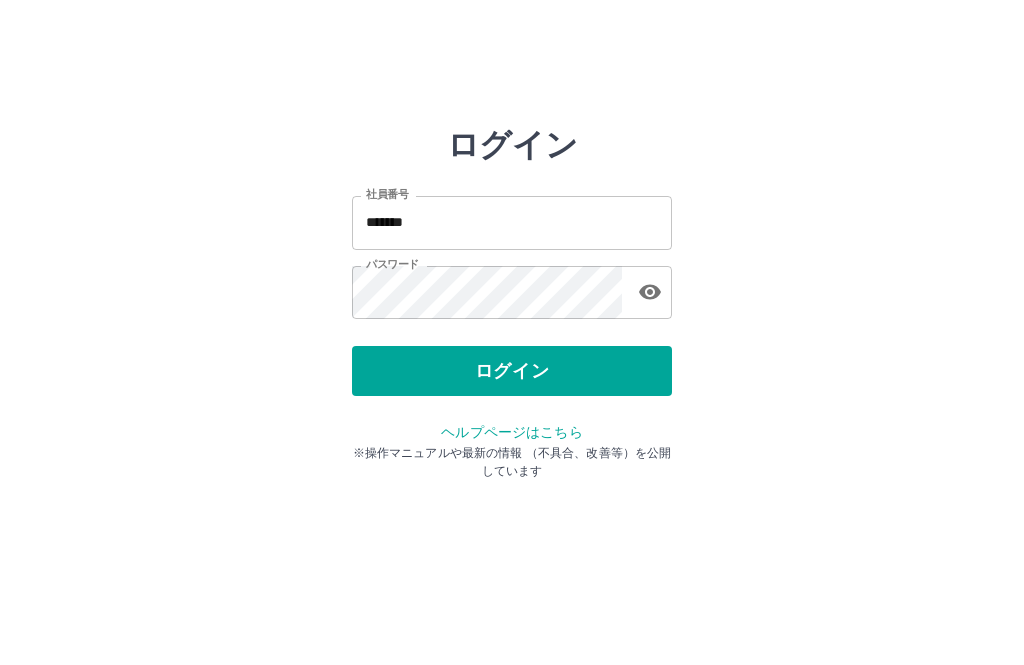 click on "ログイン" at bounding box center (512, 371) 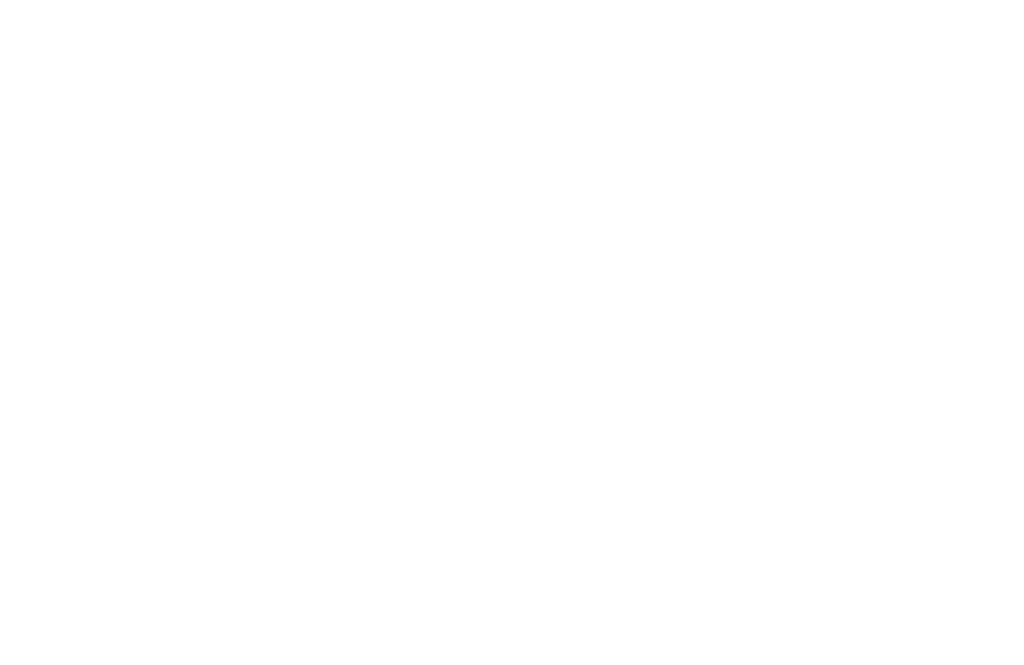 scroll, scrollTop: 0, scrollLeft: 0, axis: both 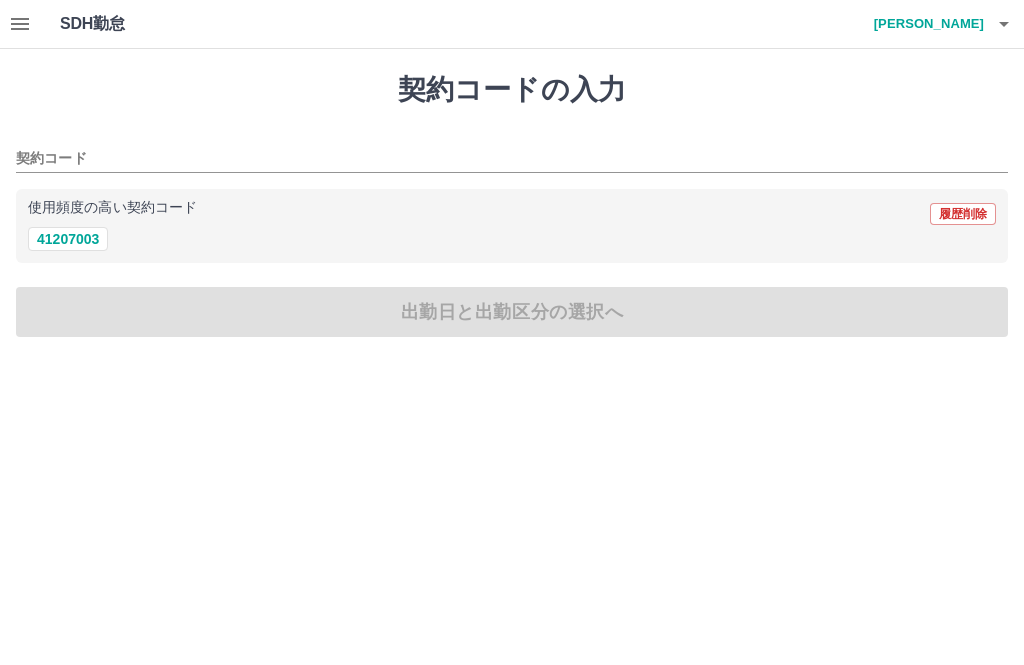 click on "41207003" at bounding box center [68, 239] 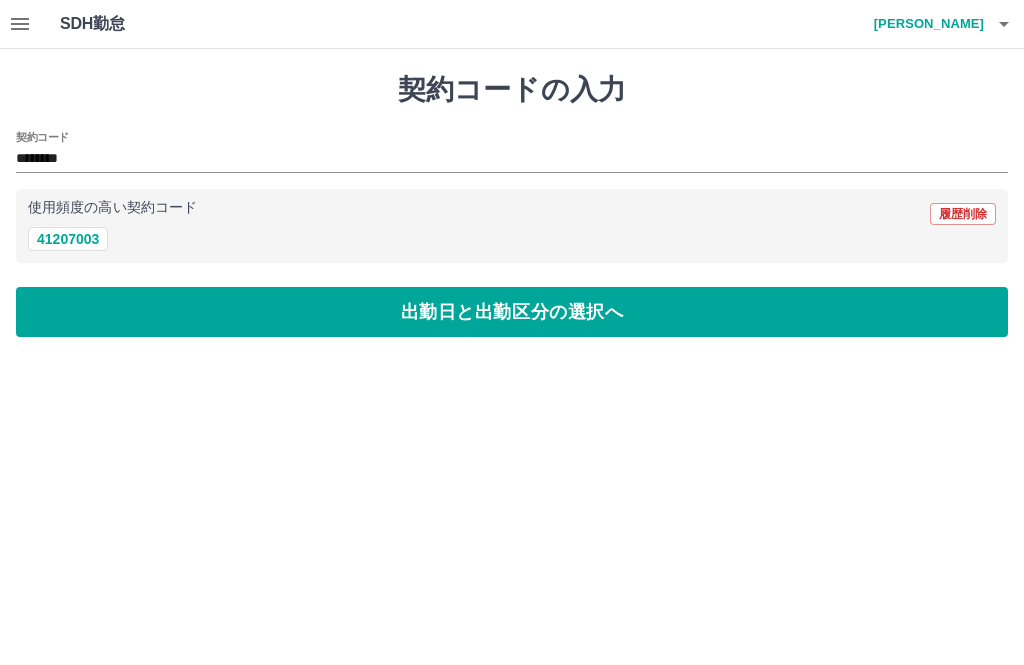 click on "出勤日と出勤区分の選択へ" at bounding box center [512, 312] 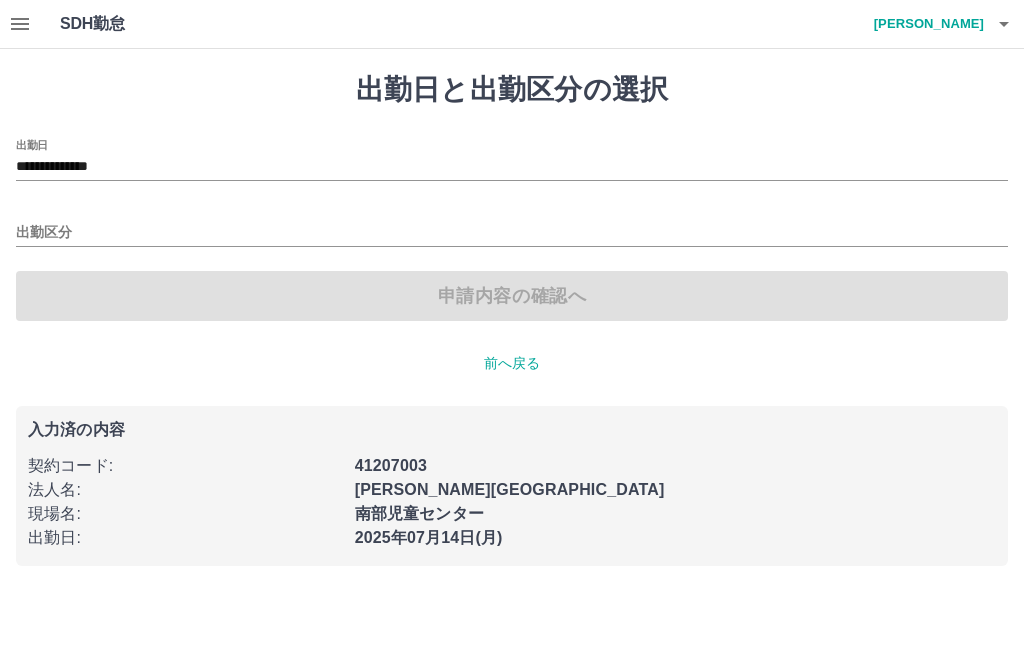 click on "出勤区分" at bounding box center [512, 233] 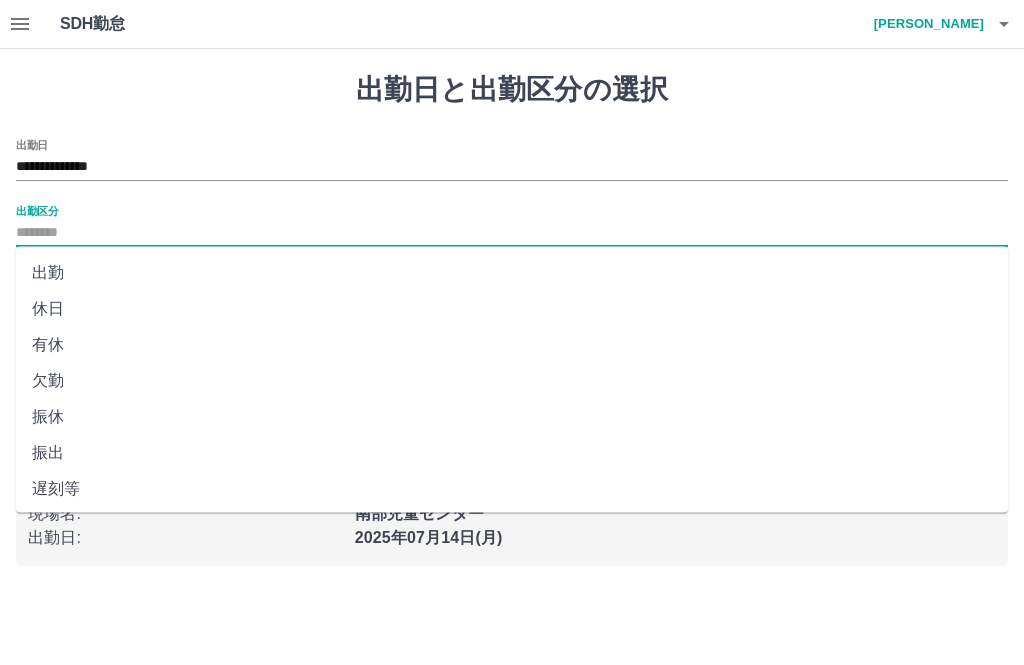 click on "出勤" at bounding box center [512, 273] 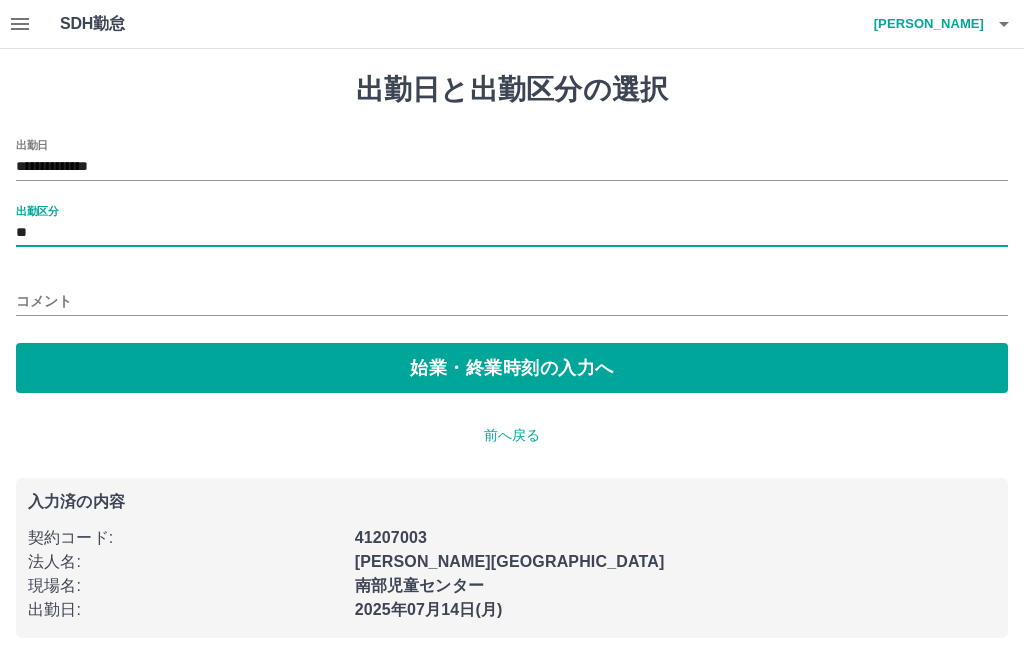 click on "始業・終業時刻の入力へ" at bounding box center (512, 368) 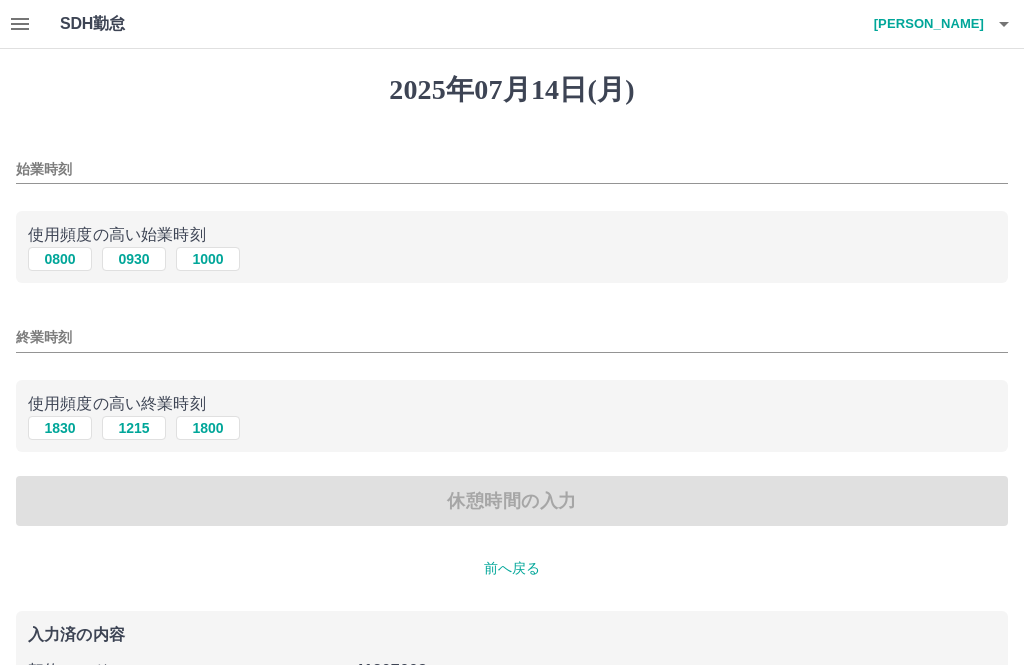 click on "始業時刻" at bounding box center (512, 169) 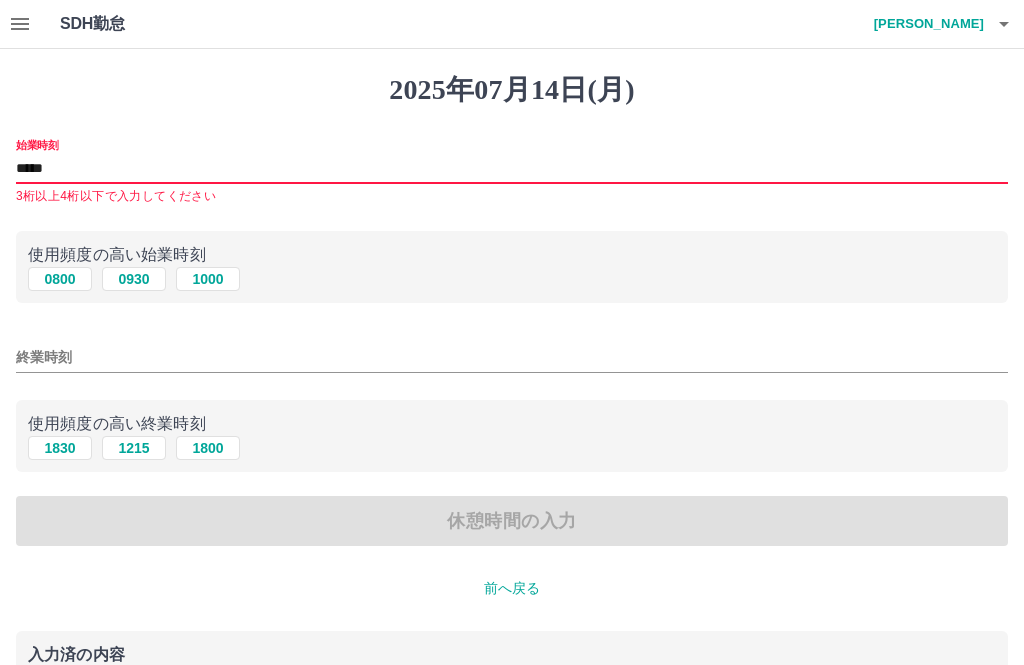 type on "****" 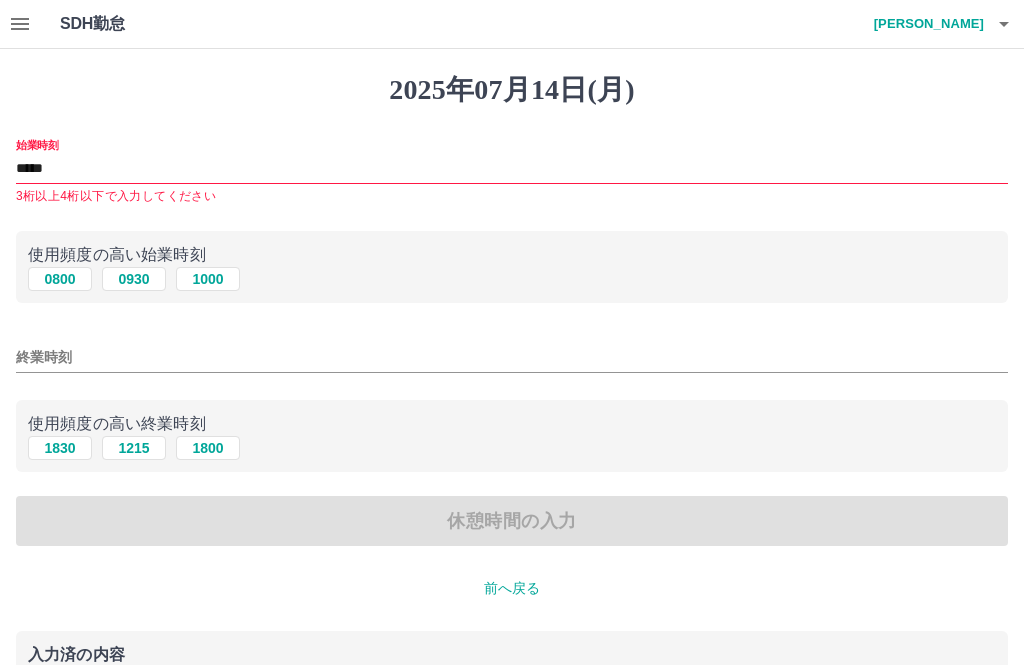 click on "1800" at bounding box center (208, 448) 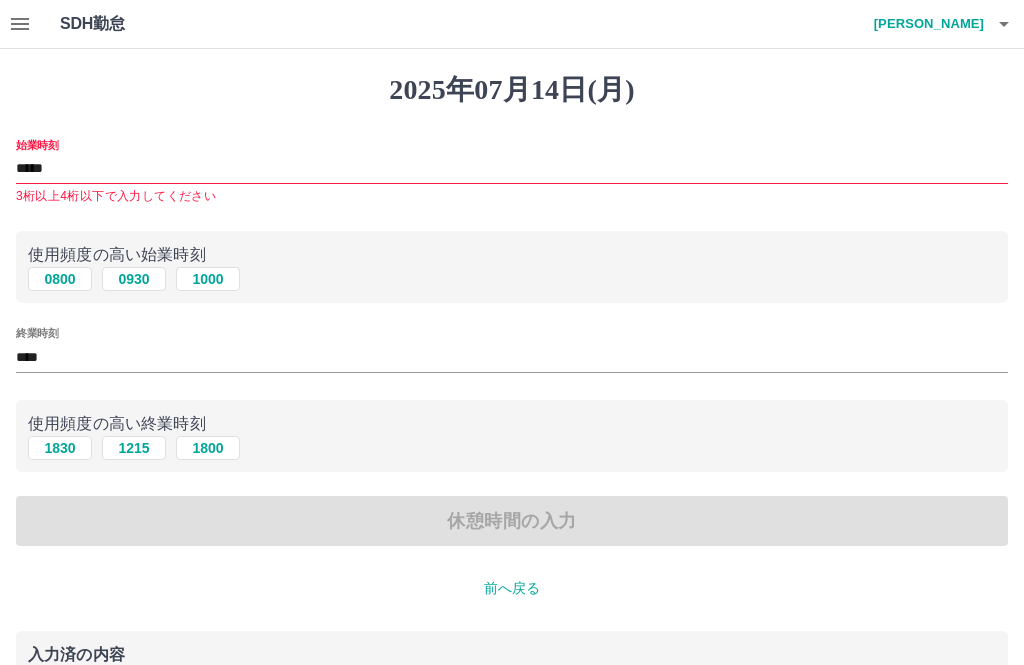 click on "前へ戻る" at bounding box center (512, 588) 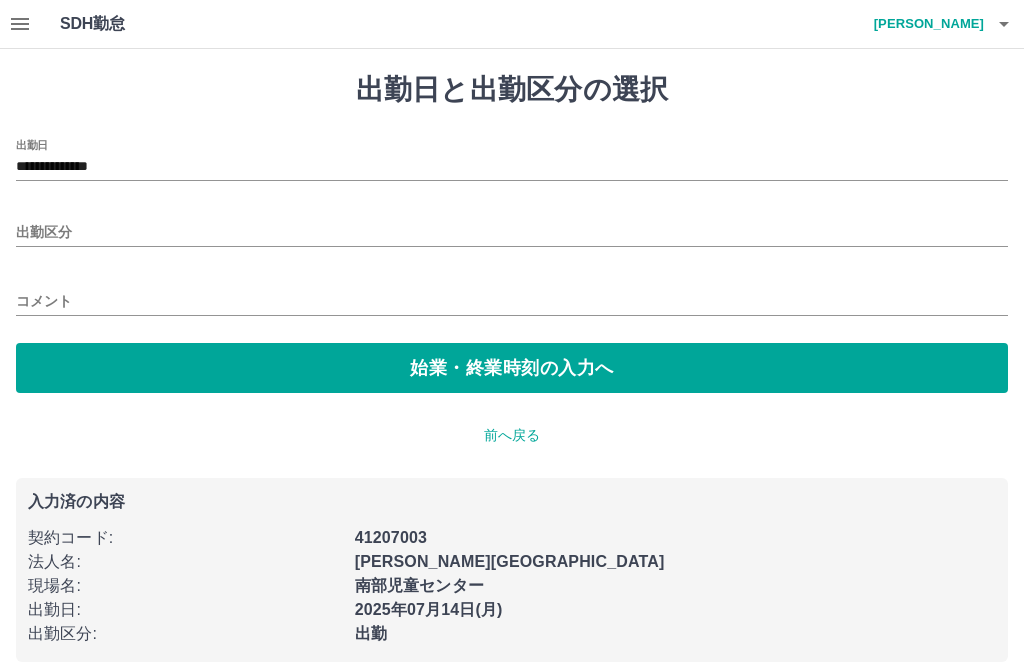 type on "**" 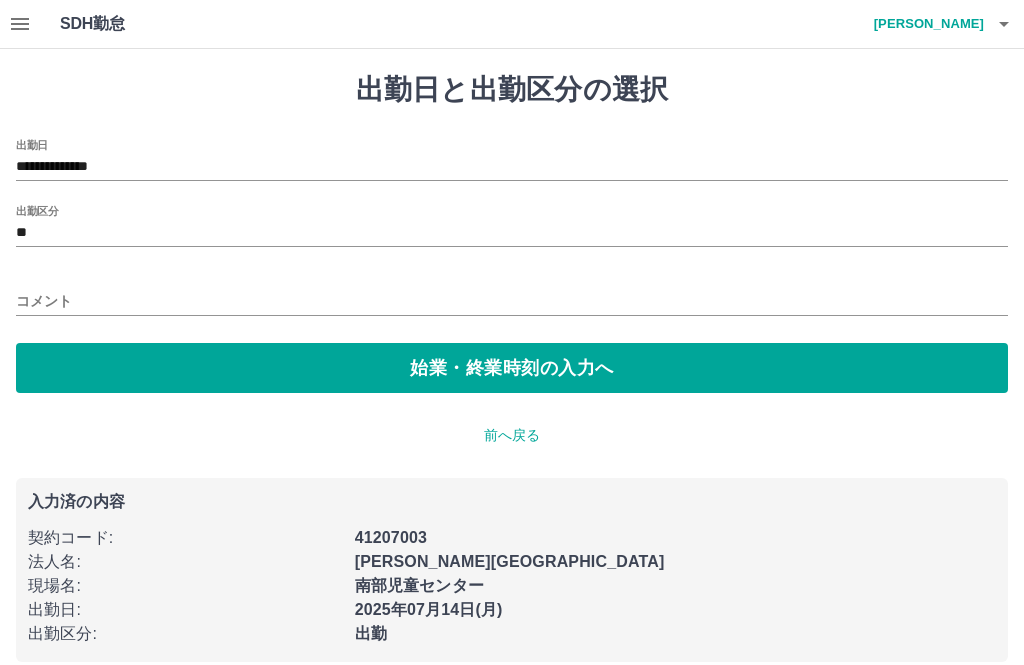 click on "始業・終業時刻の入力へ" at bounding box center [512, 368] 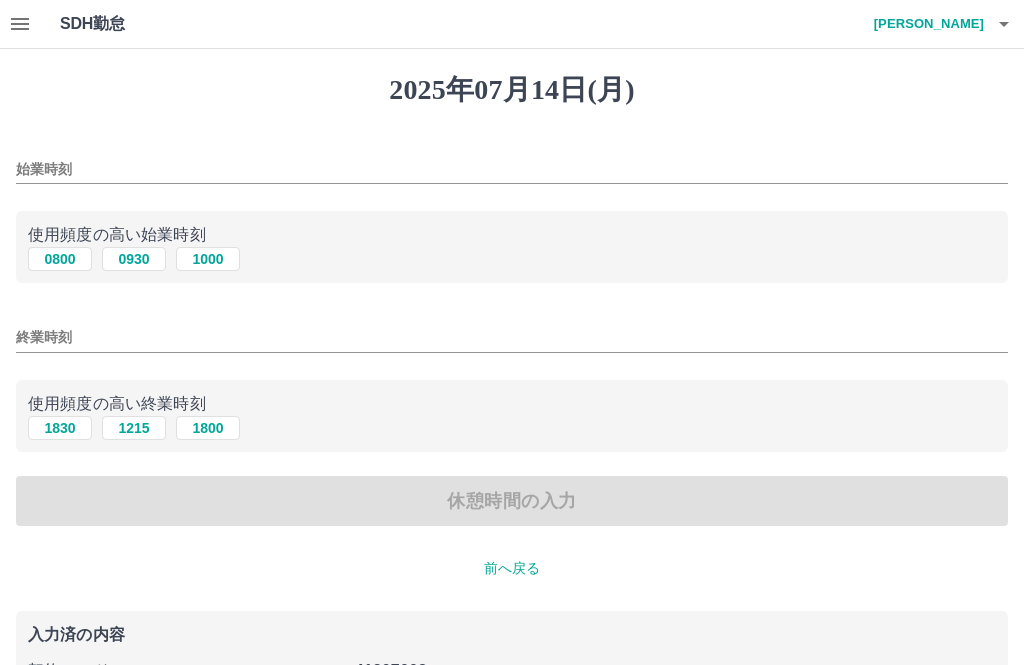 click on "始業時刻" at bounding box center [512, 169] 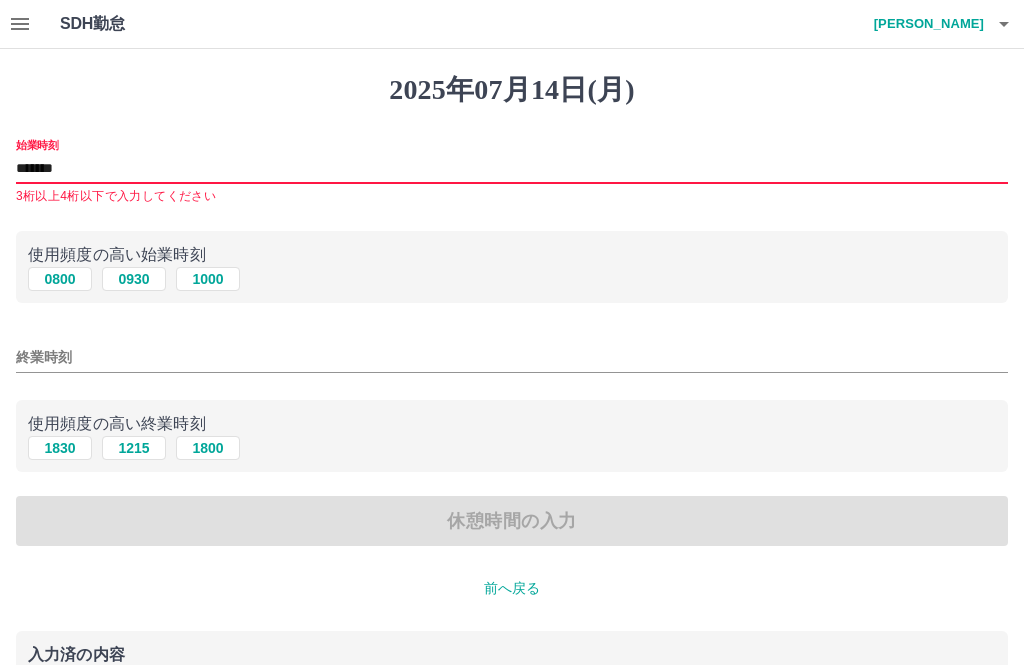 type on "****" 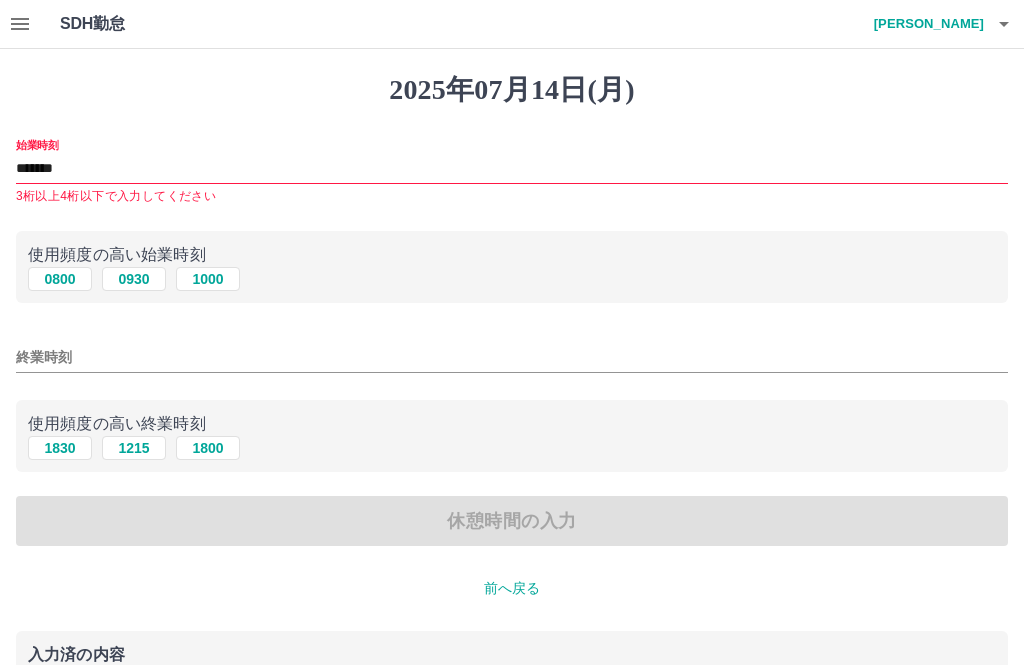 click on "始業時刻 **** 3桁以上4桁以下で入力してください 使用頻度の高い始業時刻 0800 0930 [DATE] 終業時刻 使用頻度の高い終業時刻 [DATE] [DATE] [DATE] 休憩時間の入力" at bounding box center (512, 343) 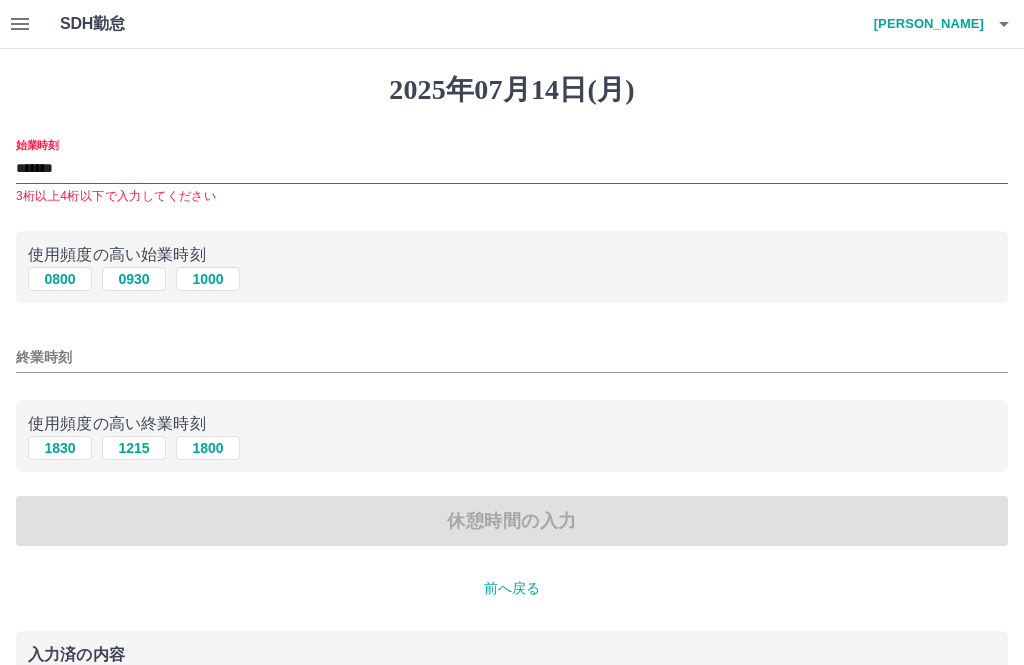 click on "終業時刻" at bounding box center [512, 351] 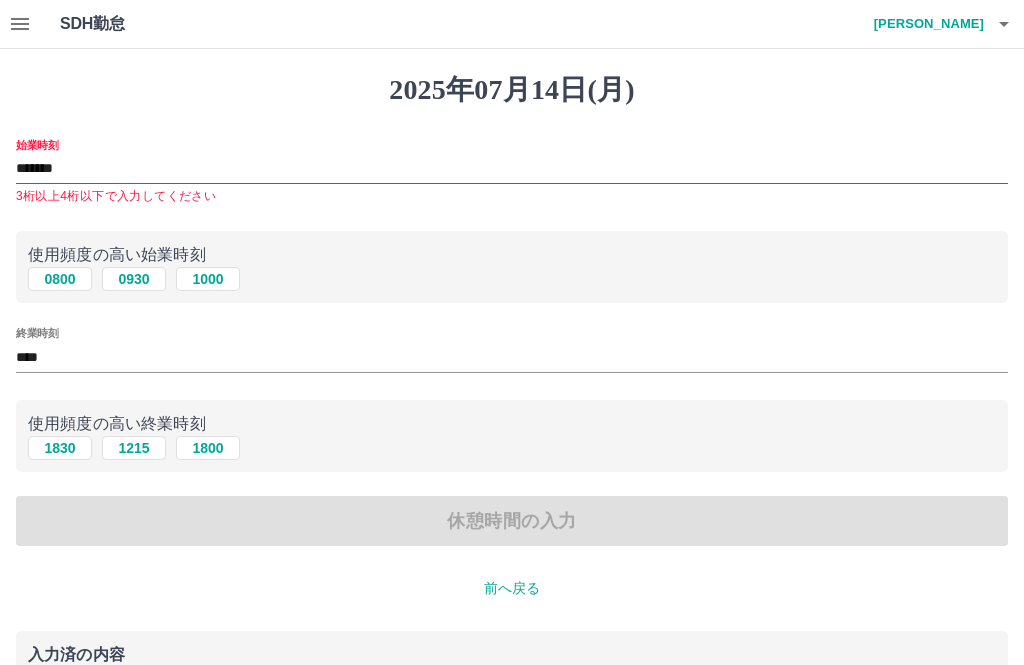 click on "休憩時間の入力" at bounding box center (512, 521) 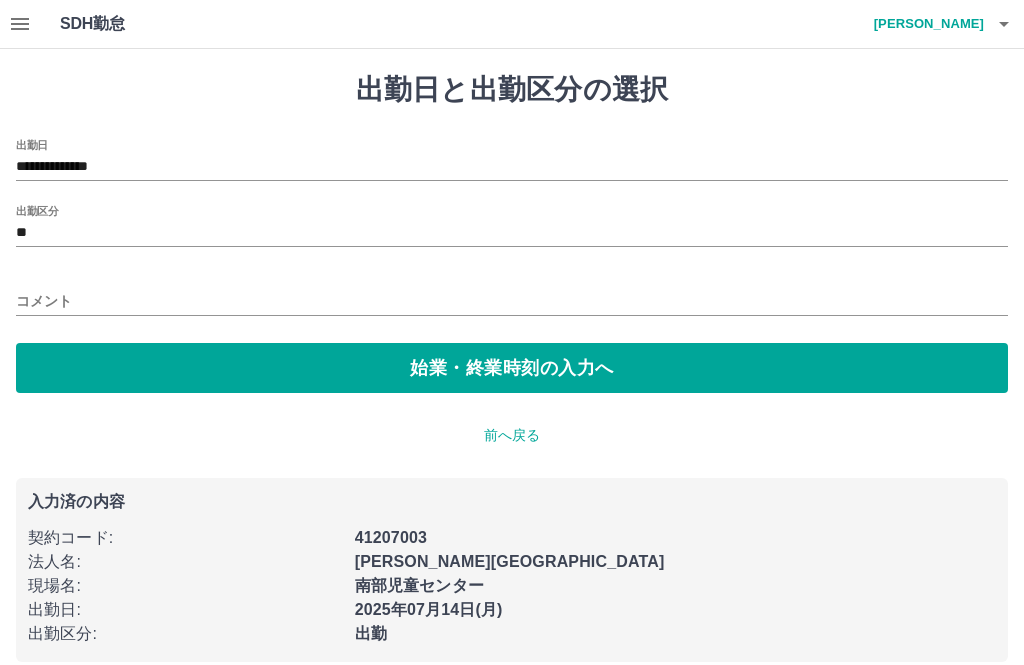 click on "出勤区分 **" at bounding box center (512, 226) 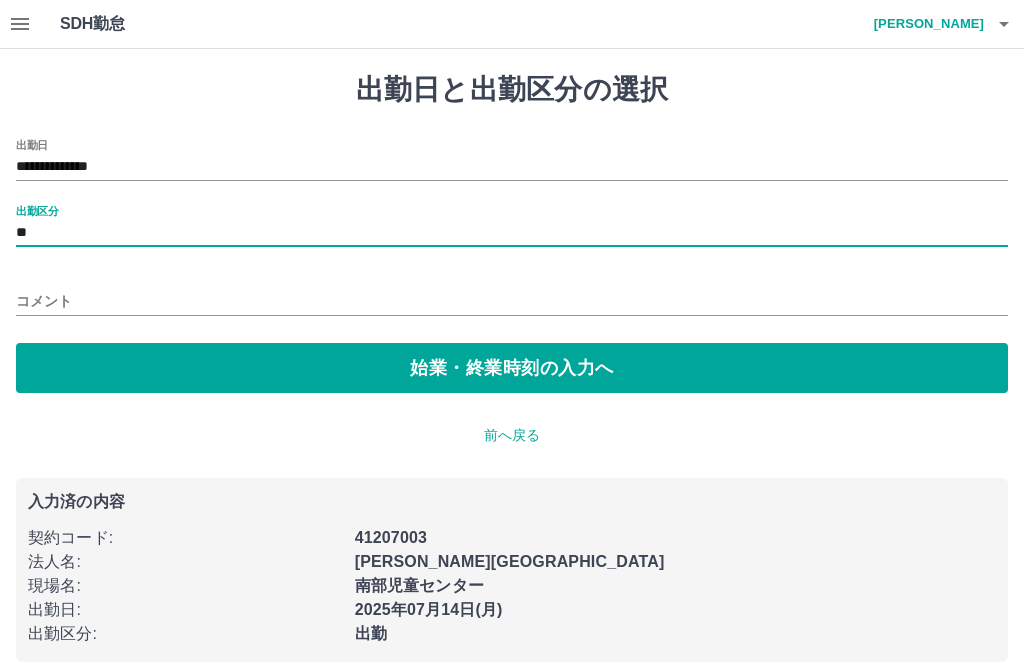 click on "始業・終業時刻の入力へ" at bounding box center [512, 368] 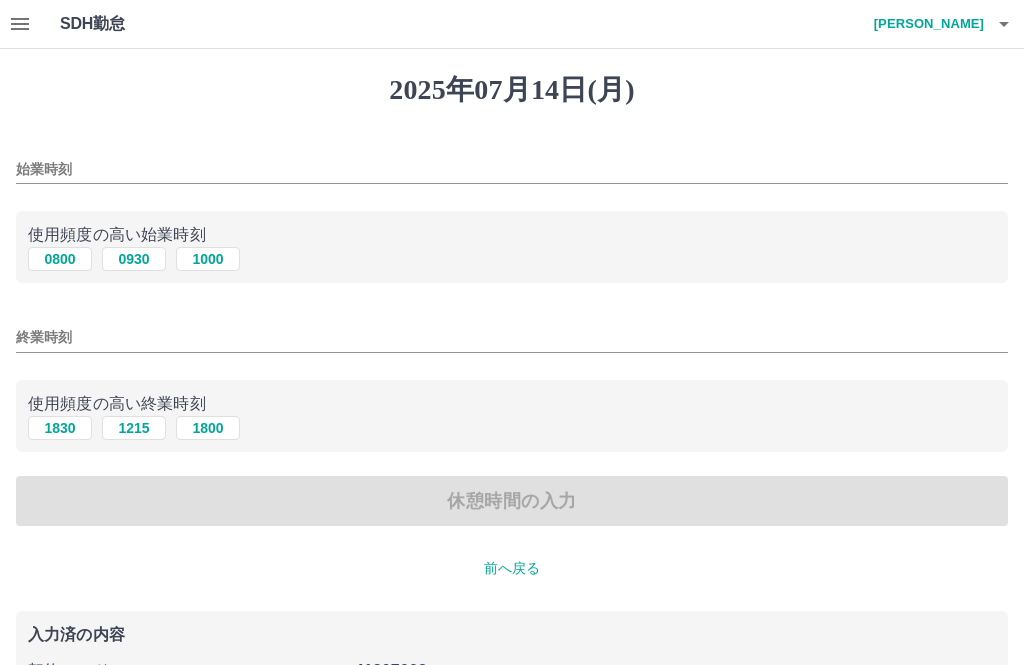 click on "始業時刻" at bounding box center (512, 169) 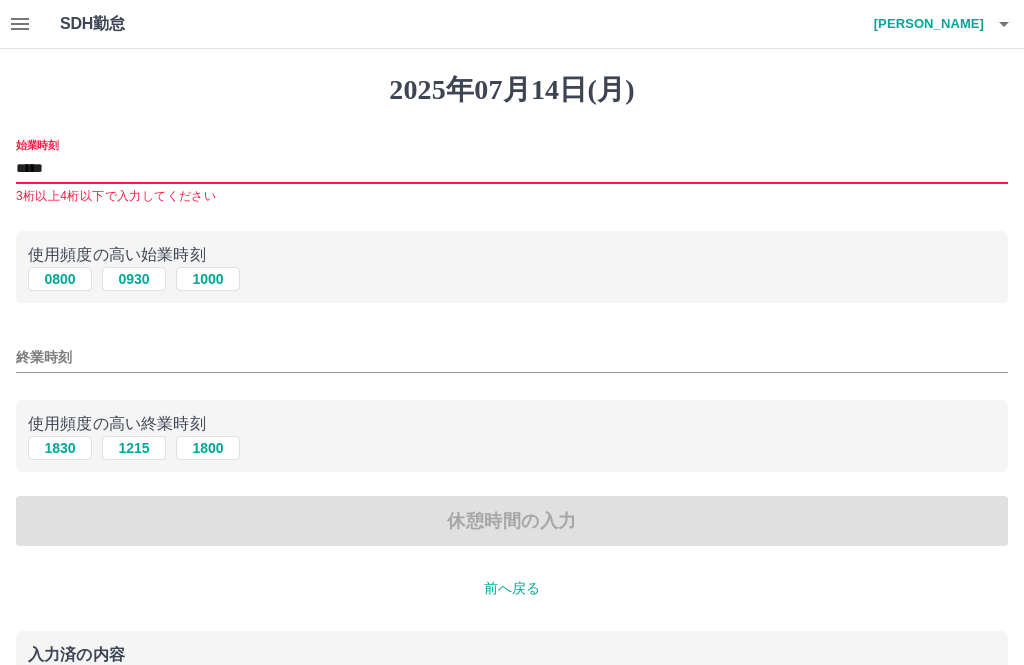 type on "****" 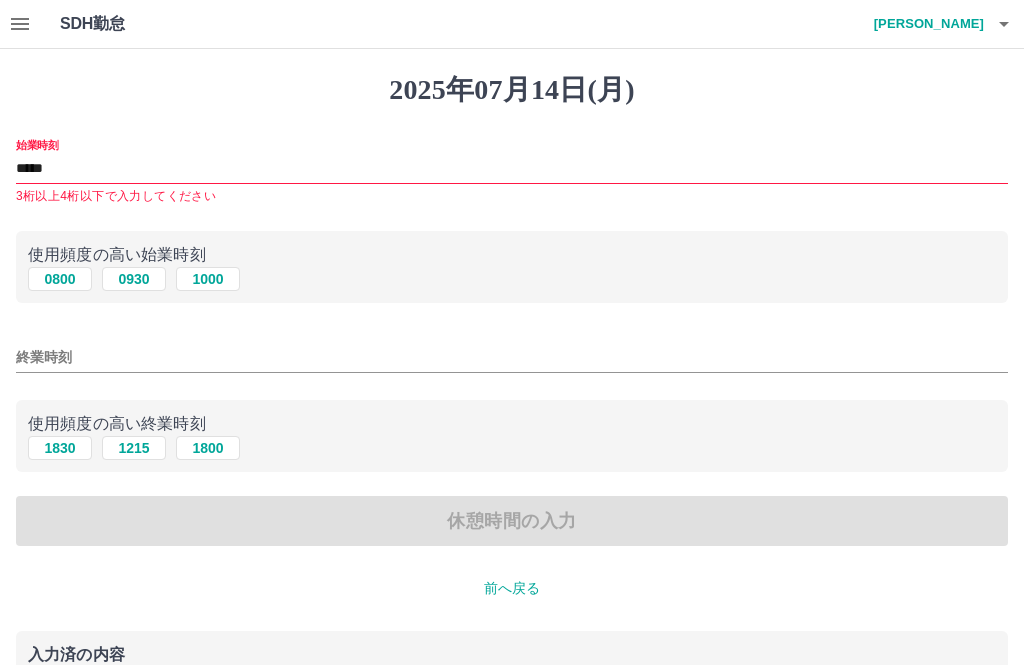 click on "1800" at bounding box center [208, 448] 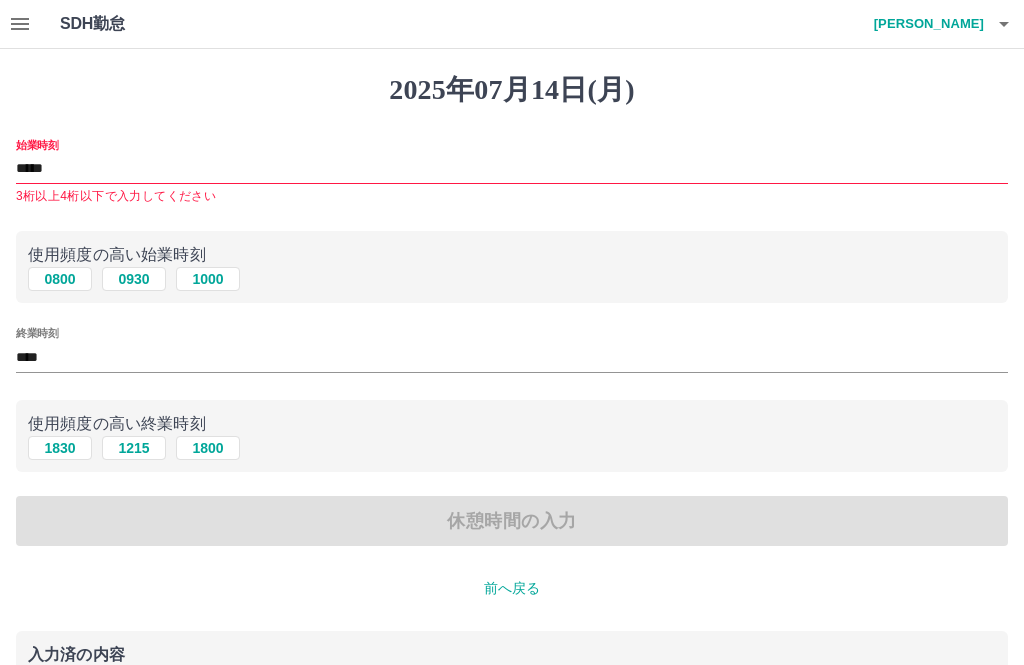 click on "****" at bounding box center [512, 357] 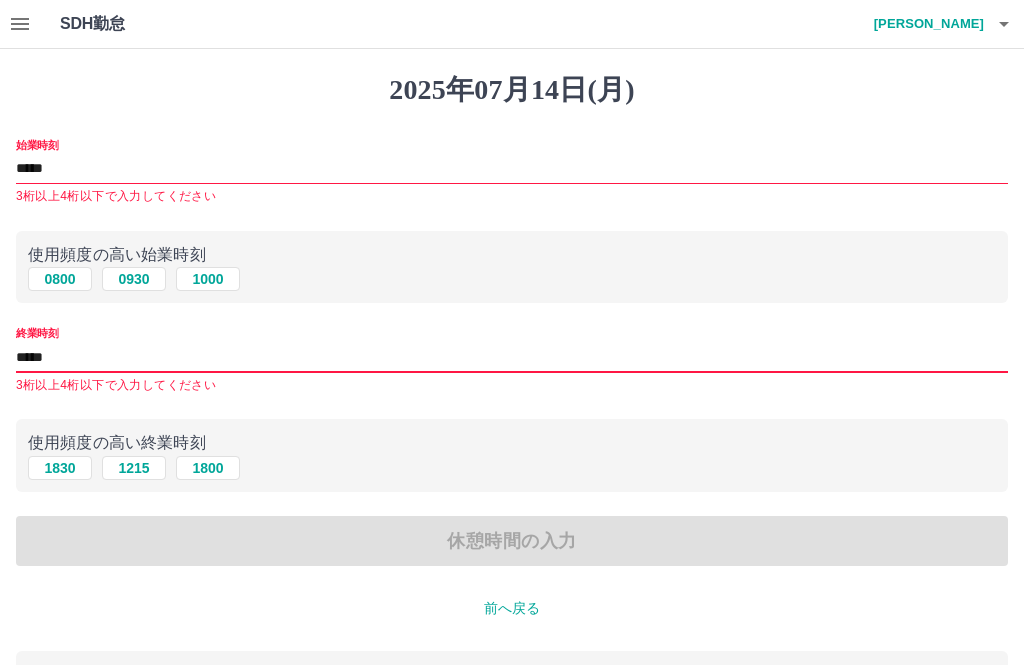 type on "****" 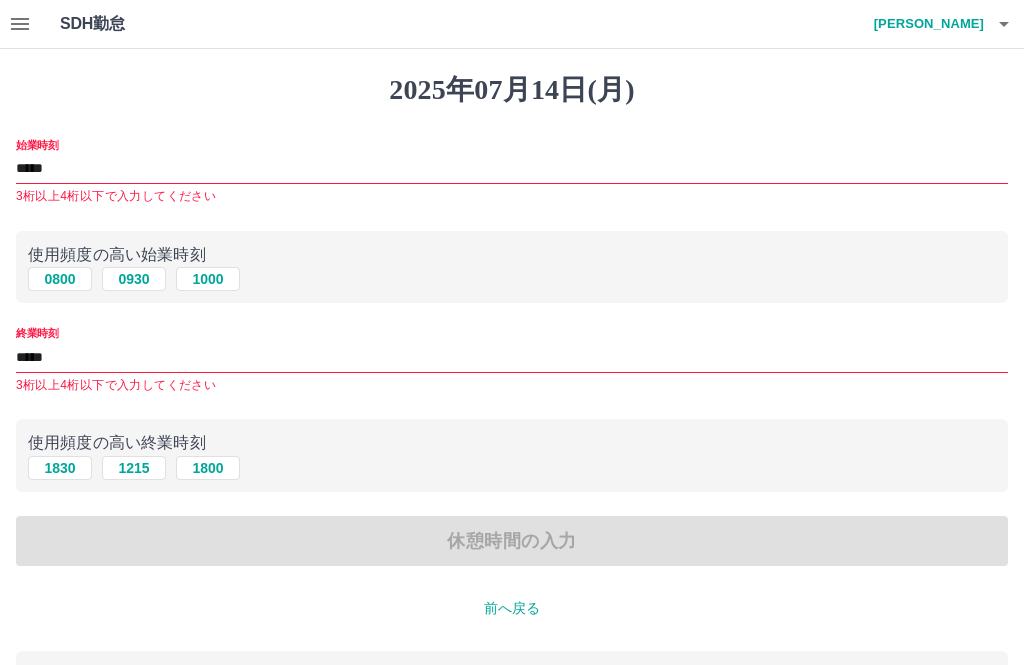 click on "休憩時間の入力" at bounding box center (512, 541) 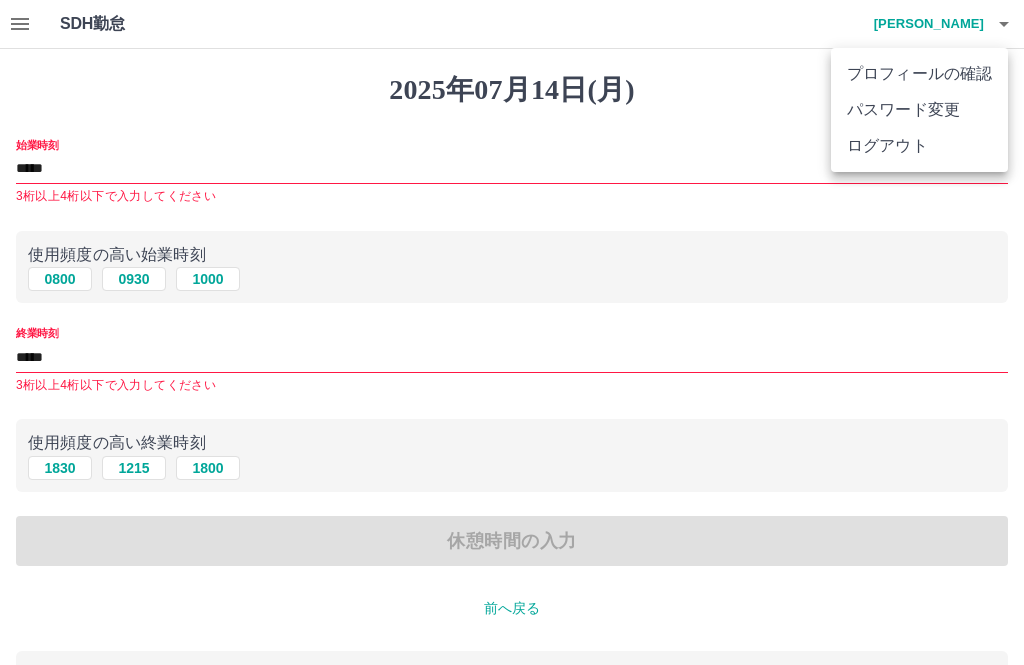click at bounding box center (512, 332) 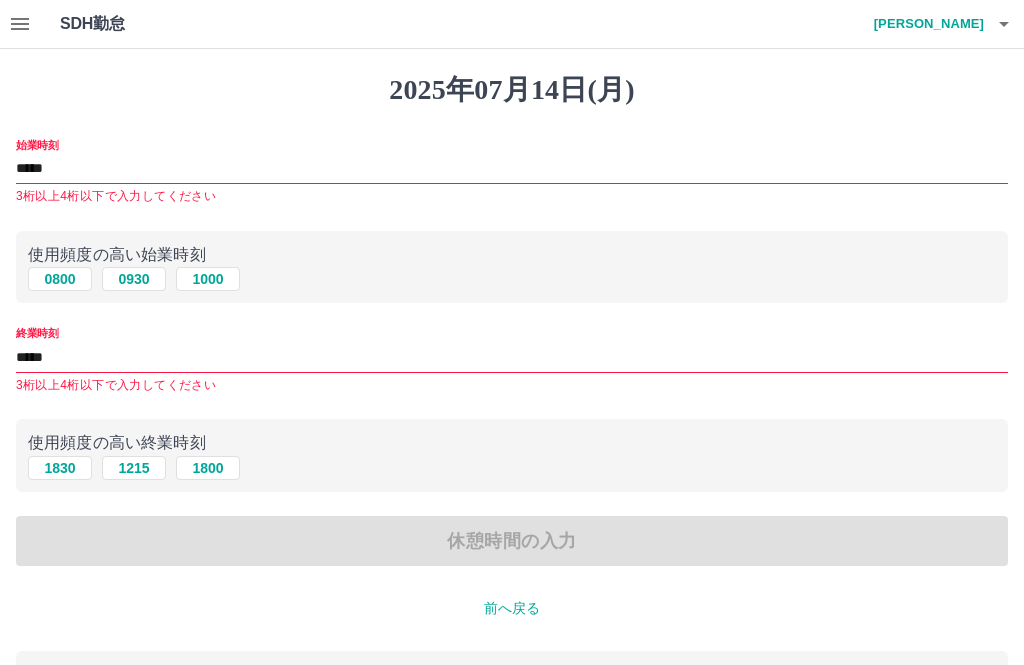 click on "[DATE] [DATE] [DATE]" at bounding box center (512, 467) 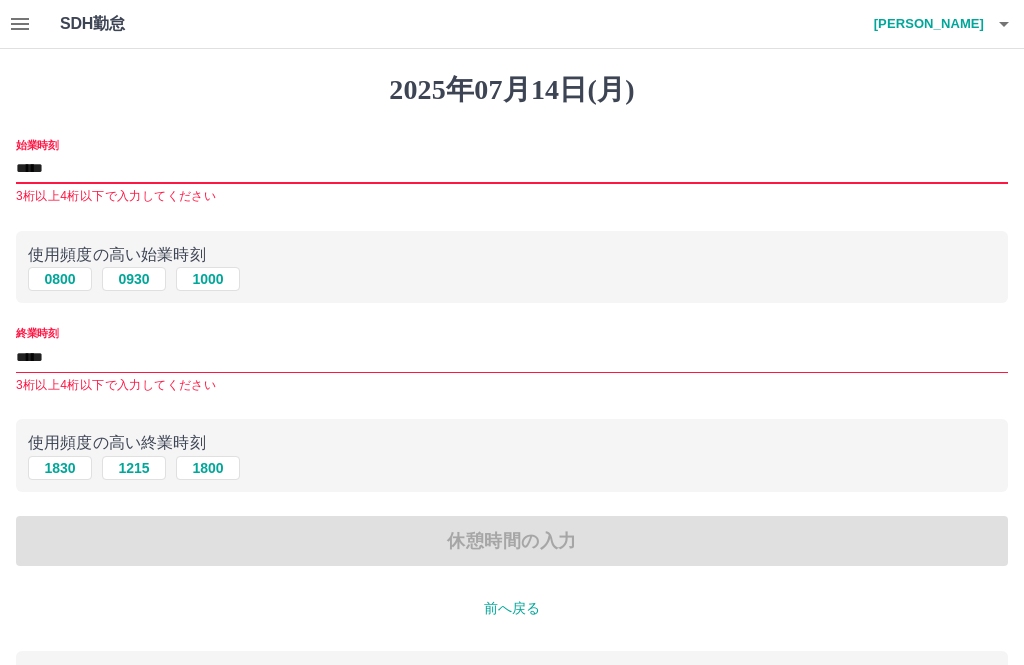 click on "始業時刻 **** 3桁以上4桁以下で入力してください 使用頻度の高い始業時刻 0800 0930 [DATE] 終業時刻 **** 3桁以上4桁以下で入力してください 使用頻度の高い終業時刻 [DATE] [DATE] [DATE] 休憩時間の入力" at bounding box center (512, 353) 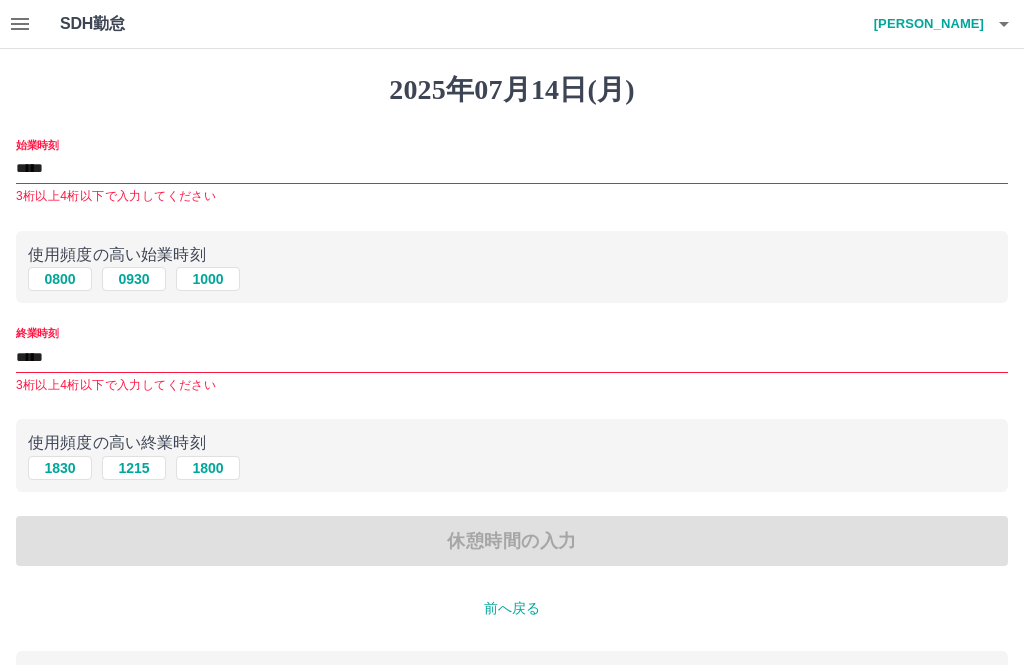 click on "前へ戻る" at bounding box center (512, 608) 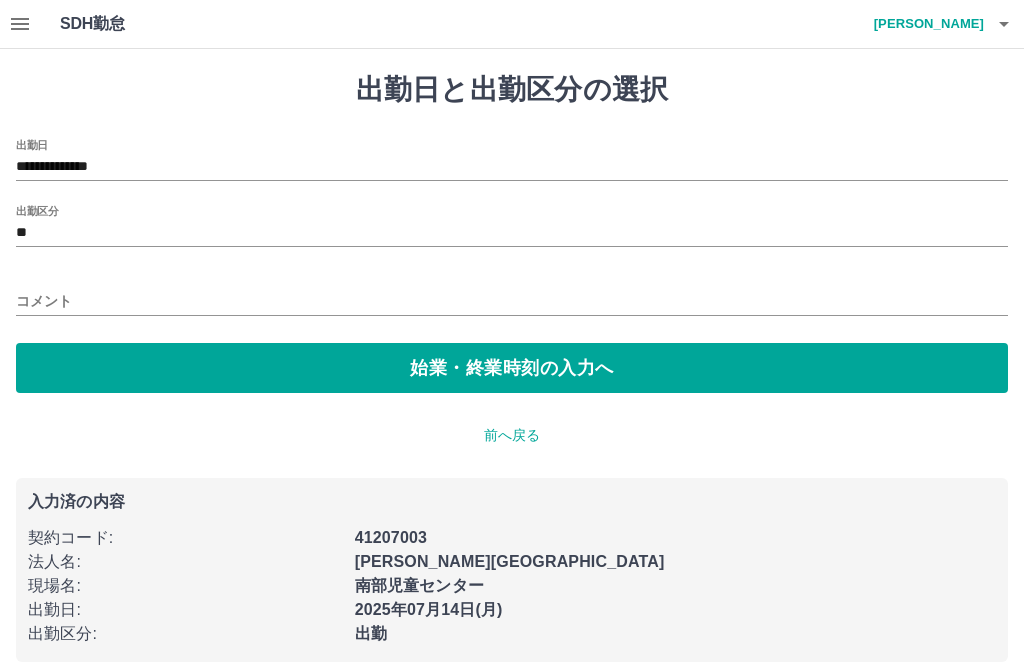 click on "始業・終業時刻の入力へ" at bounding box center [512, 368] 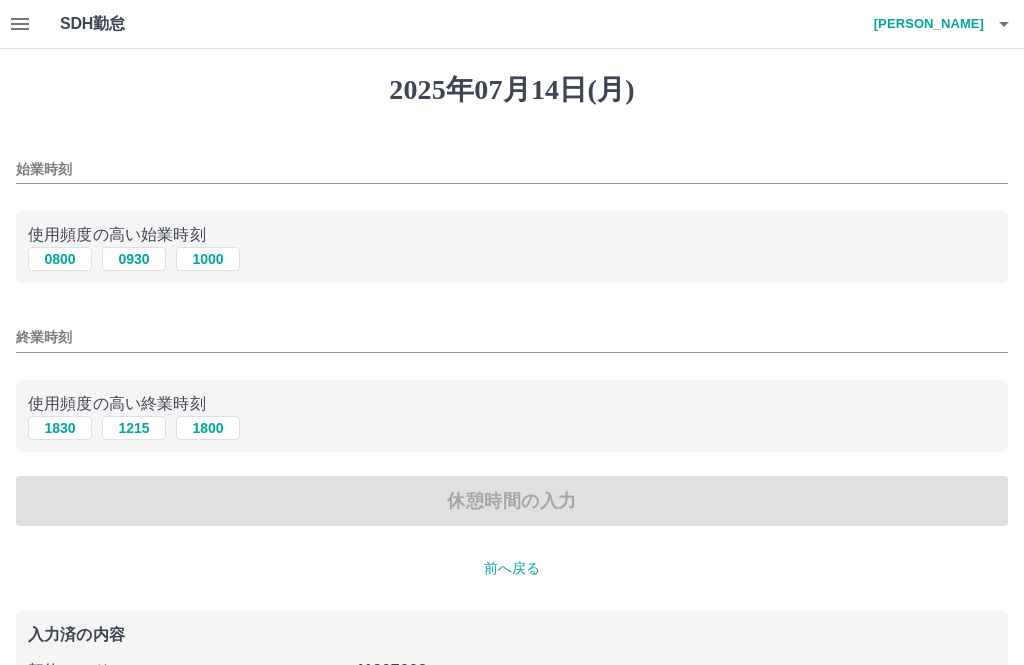 click on "始業時刻" at bounding box center (512, 169) 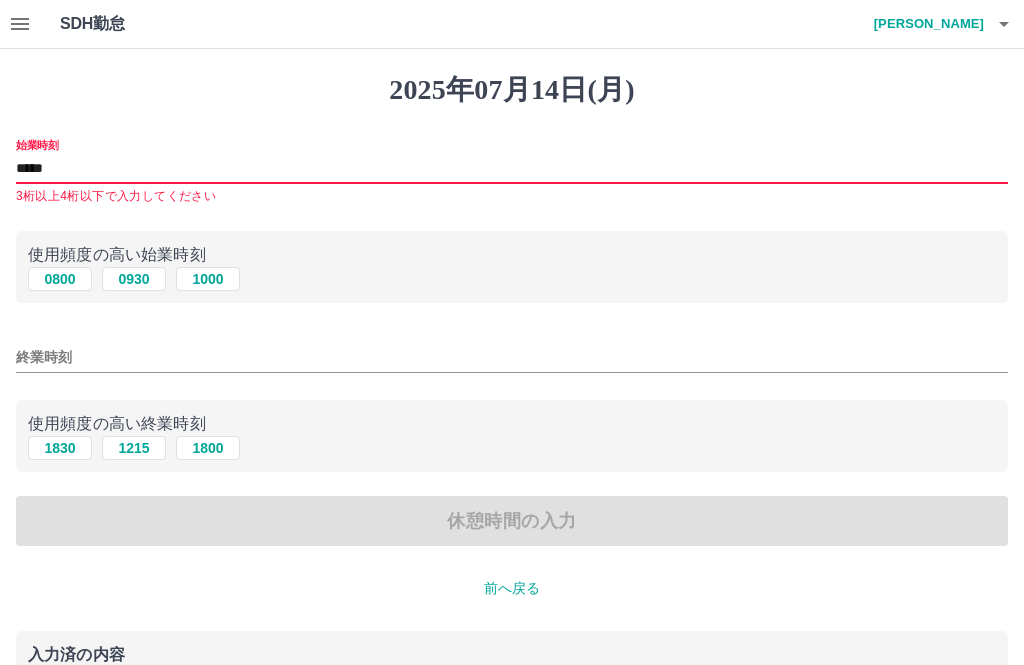 type on "****" 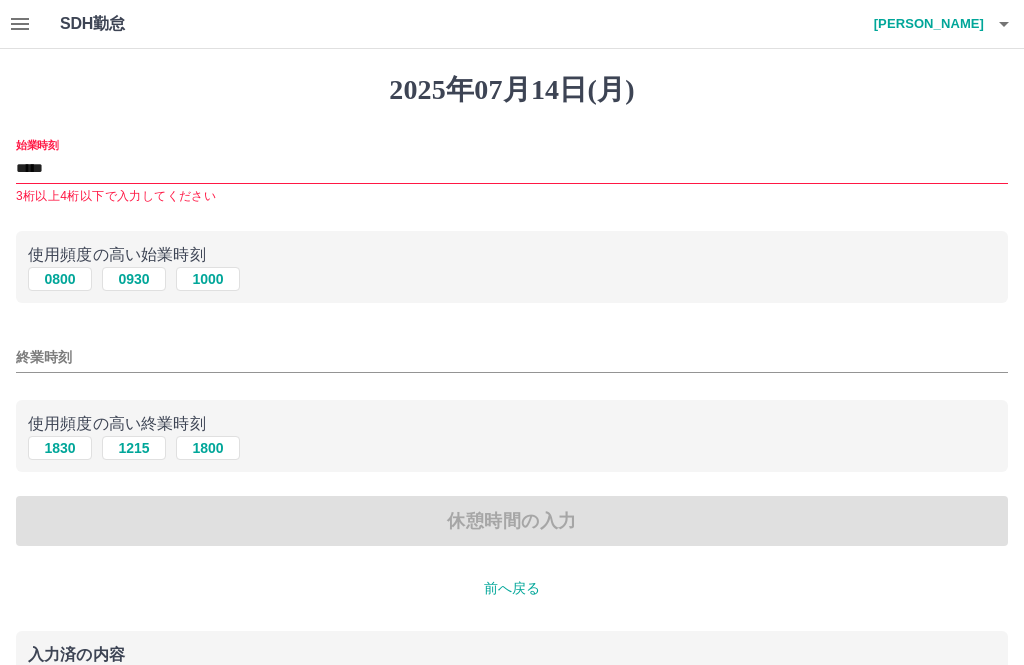 click on "終業時刻" at bounding box center [512, 357] 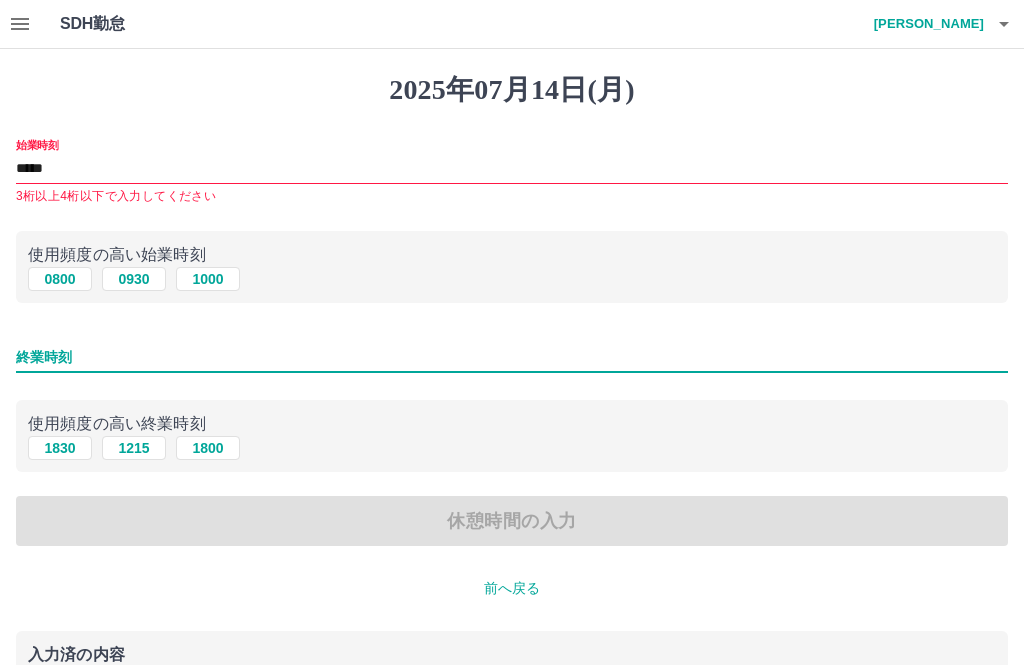 click on "[DATE] 始業時刻 **** 3桁以上4桁以下で入力してください 使用頻度の高い始業時刻 0800 0930 [DATE] 終業時刻 使用頻度の高い終業時刻 [DATE] [DATE] [DATE] 休憩時間の入力 前へ戻る 入力済の内容 契約コード : 41207003 法人名 : [PERSON_NAME][GEOGRAPHIC_DATA] 現場名 : [GEOGRAPHIC_DATA] 出勤日 : [DATE] 出勤区分 : 出勤" at bounding box center [512, 444] 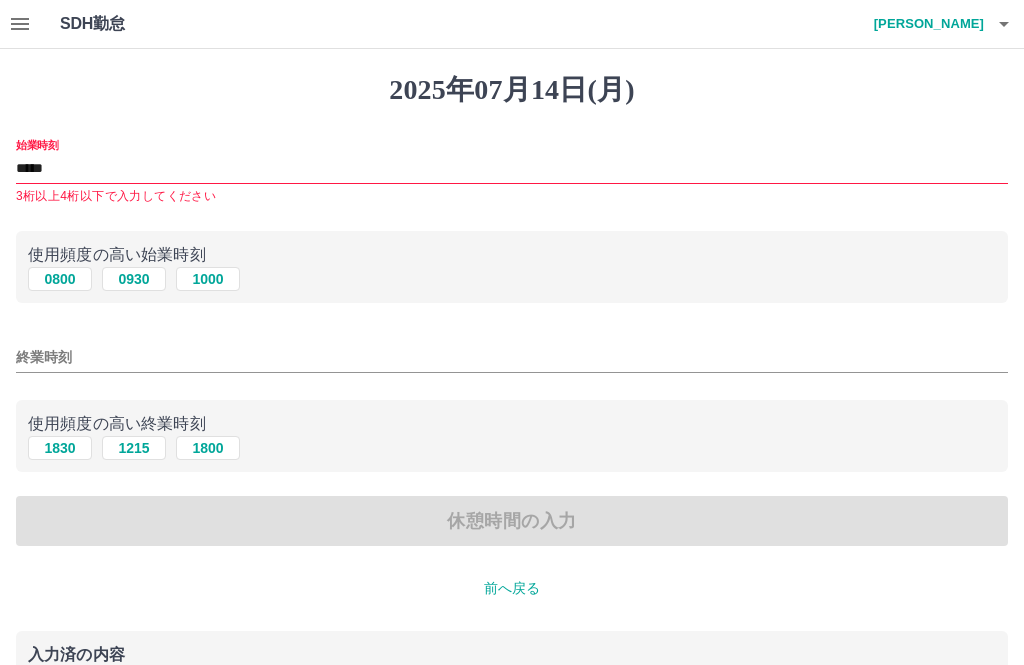 click on "1800" at bounding box center (208, 448) 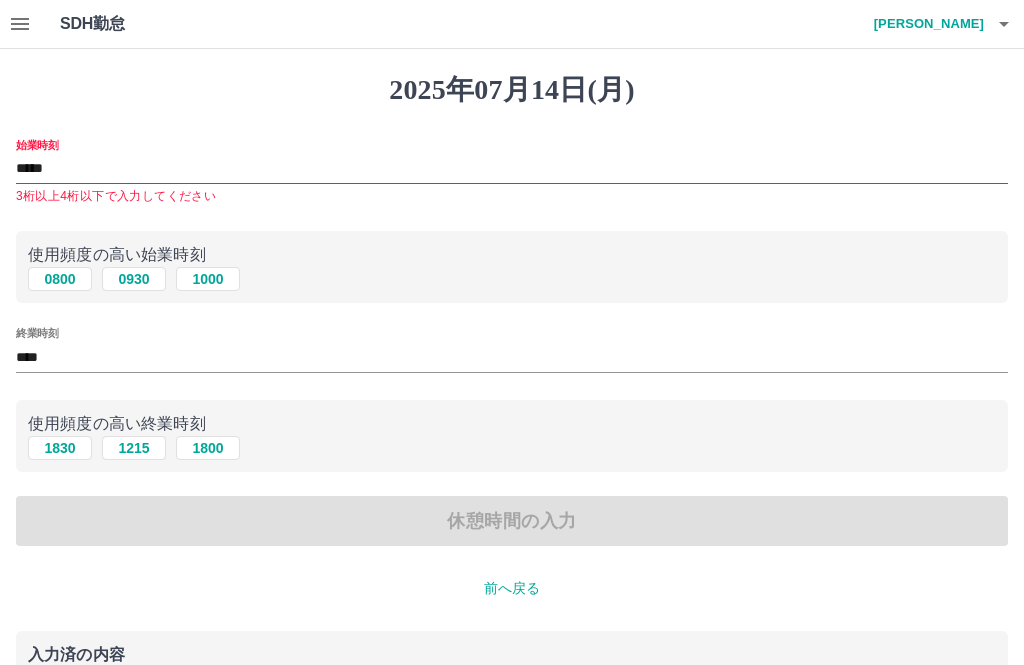 click on "前へ戻る" at bounding box center [512, 588] 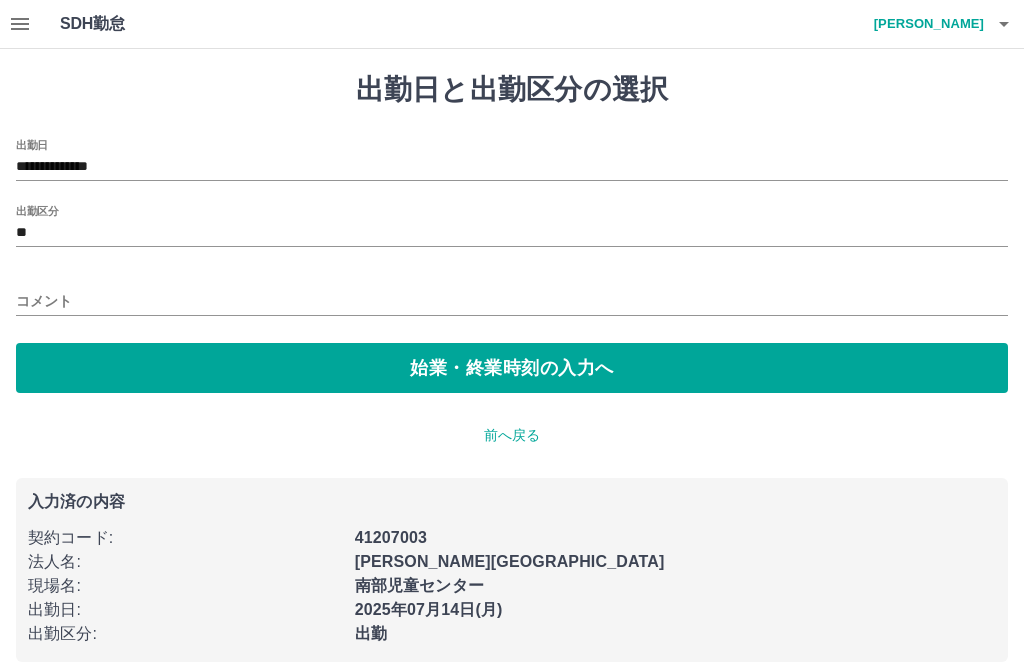 click on "**" at bounding box center [512, 233] 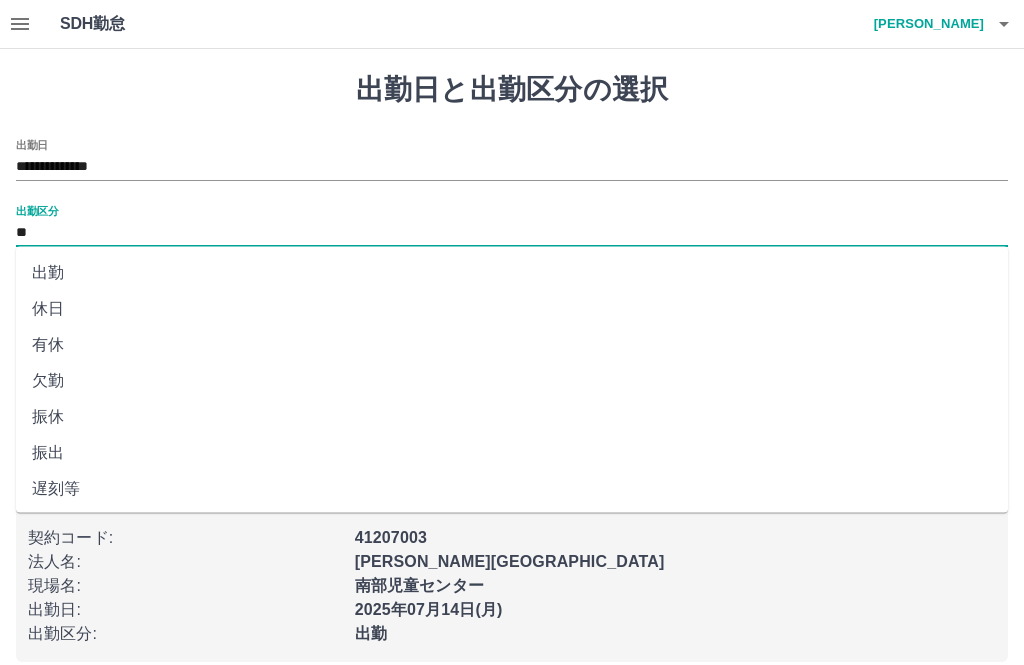 click on "**" at bounding box center (512, 233) 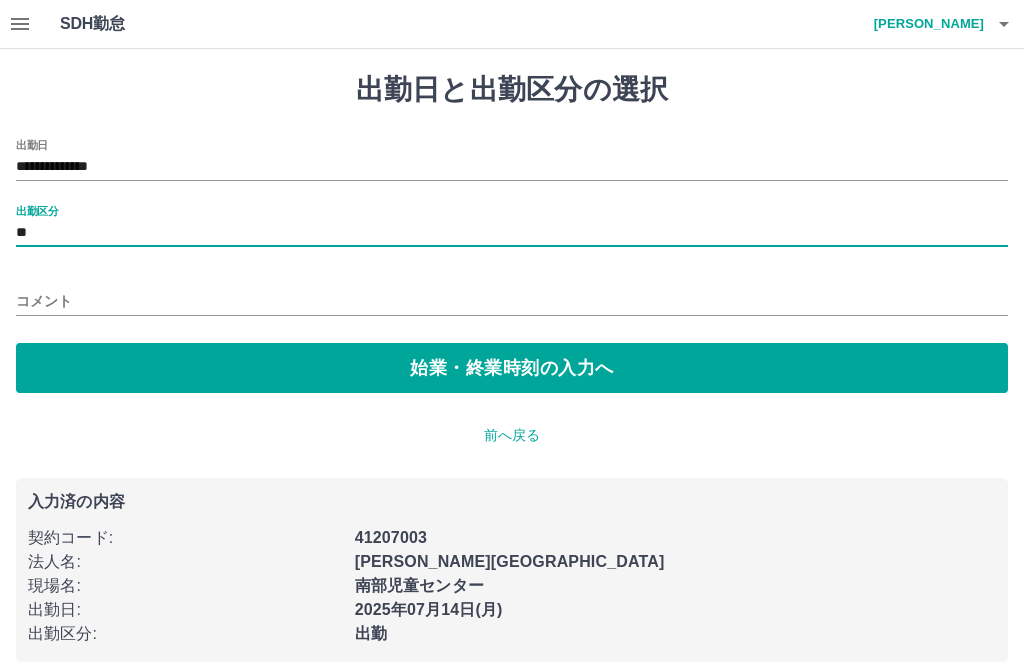 click on "始業・終業時刻の入力へ" at bounding box center (512, 368) 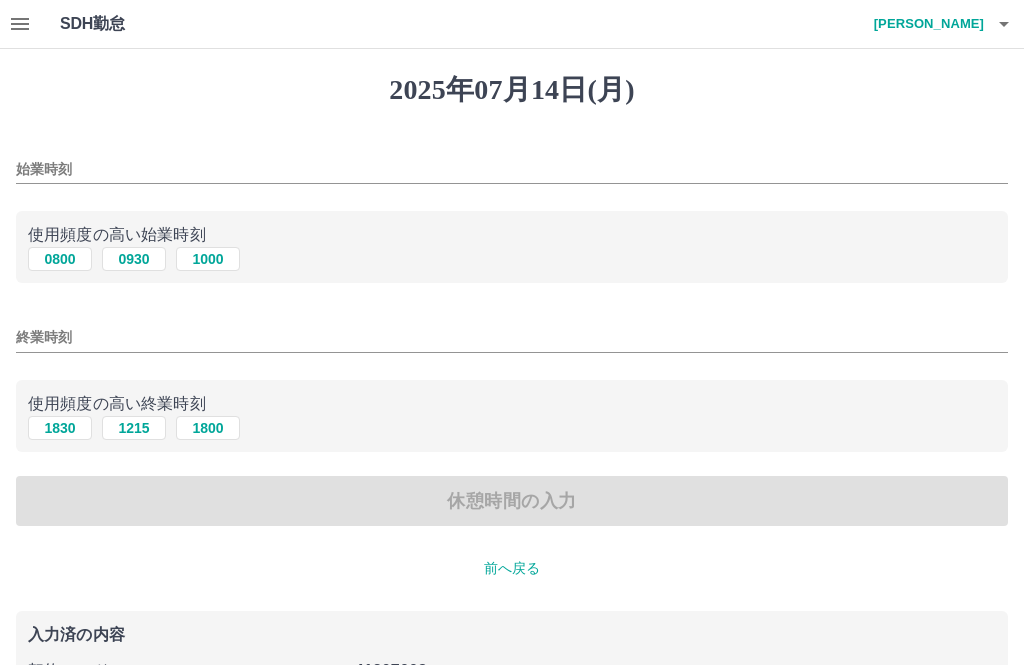 click on "[DATE] 始業時刻 使用頻度の高い始業時刻 0800 0930 [DATE] 終業時刻 使用頻度の高い終業時刻 [DATE] [DATE] [DATE] 休憩時間の入力 前へ戻る 入力済の内容 契約コード : 41207003 法人名 : [PERSON_NAME][GEOGRAPHIC_DATA] 現場名 : [GEOGRAPHIC_DATA] 出勤日 : [DATE] 出勤区分 : 出勤" at bounding box center [512, 434] 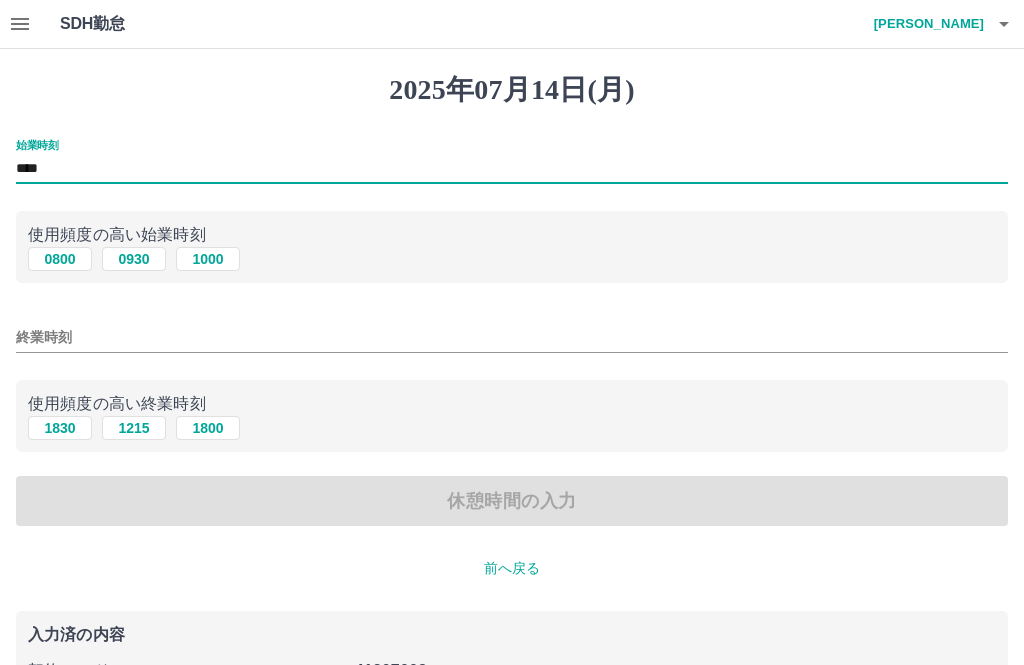 type on "****" 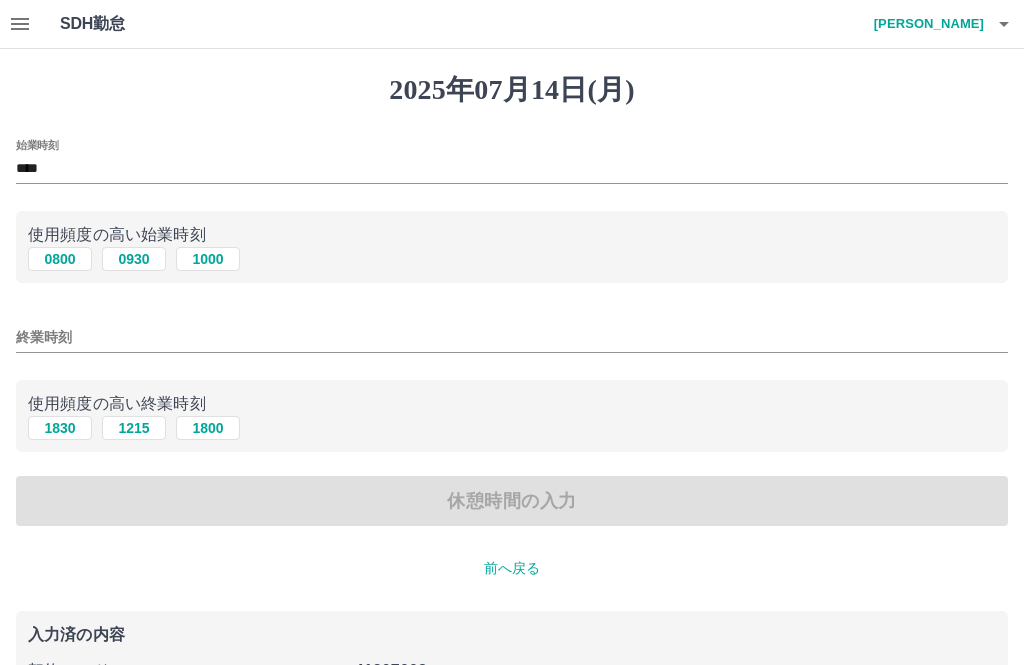 click on "1800" at bounding box center (208, 428) 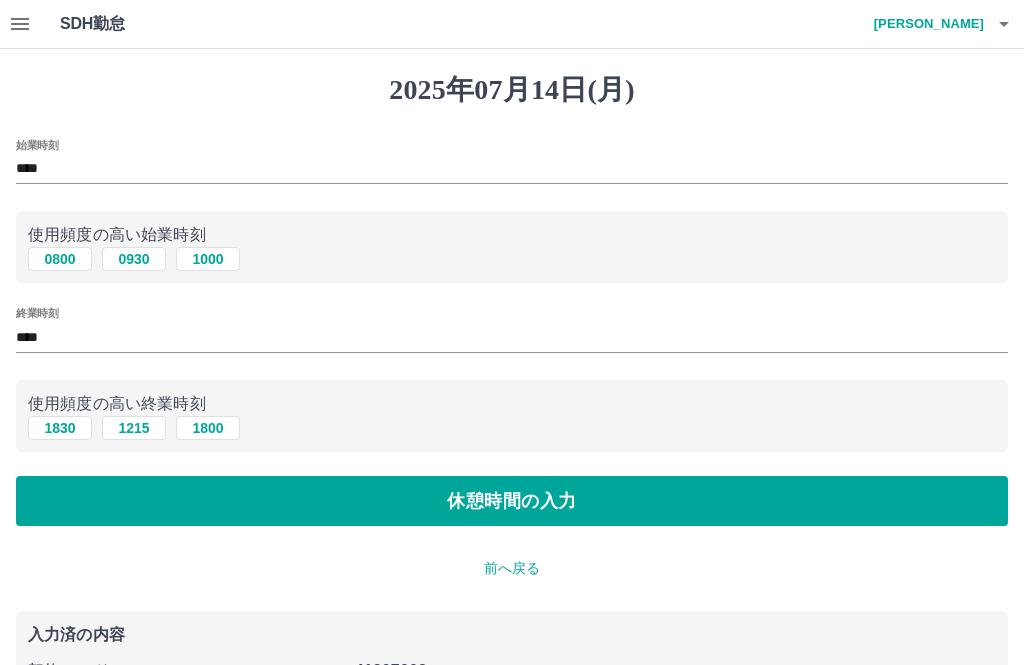 click on "休憩時間の入力" at bounding box center [512, 501] 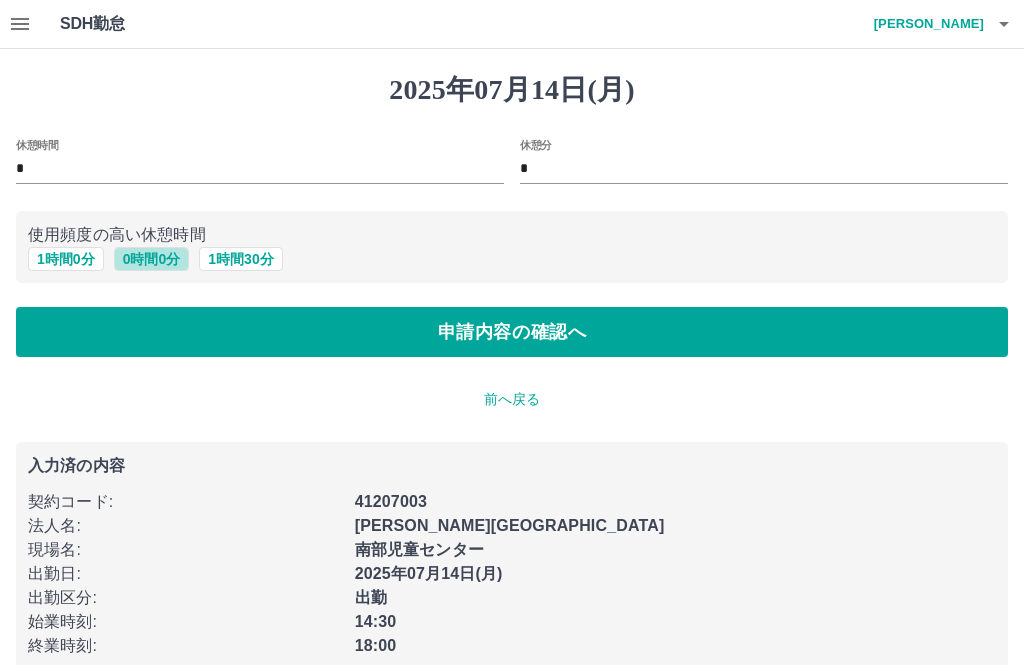 click on "0 時間 0 分" at bounding box center (152, 259) 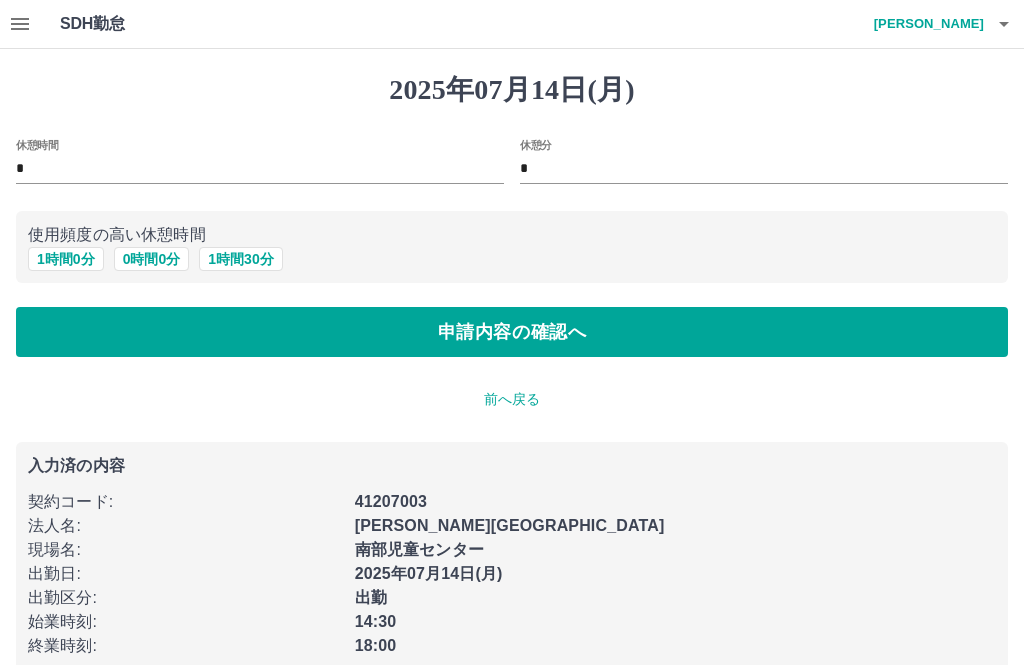 click on "申請内容の確認へ" at bounding box center [512, 332] 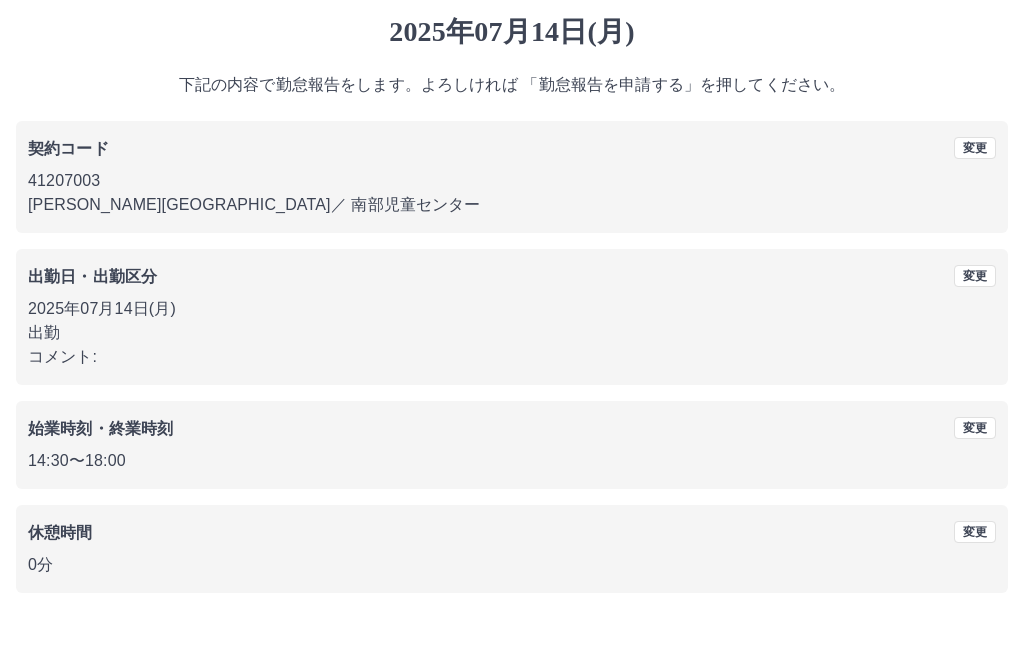 scroll, scrollTop: 19, scrollLeft: 0, axis: vertical 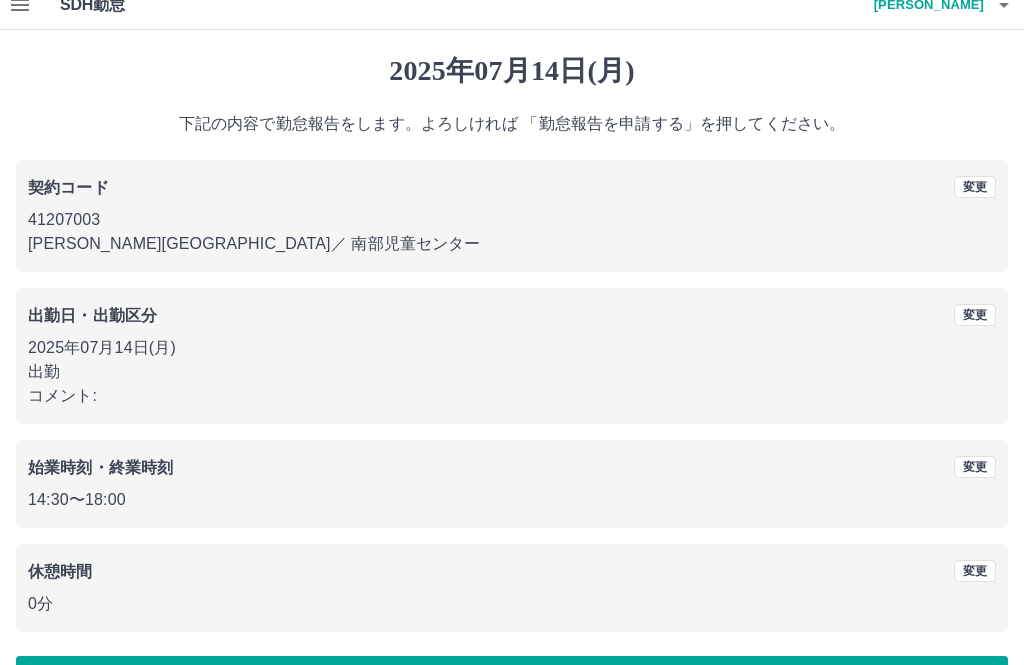click on "勤怠報告を申請する" at bounding box center (512, 681) 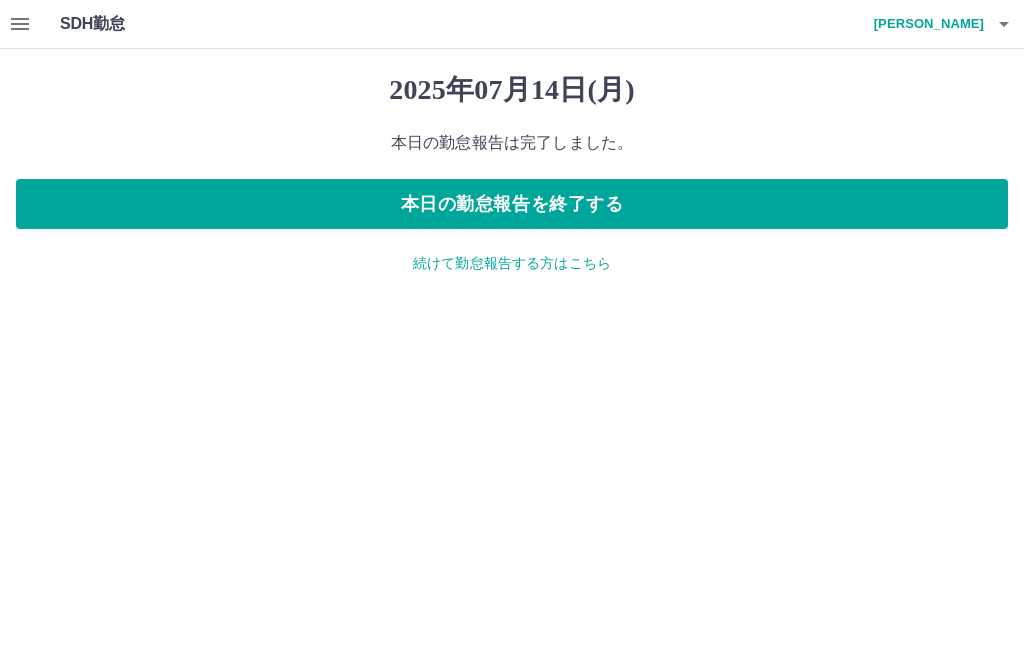 click on "本日の勤怠報告を終了する" at bounding box center [512, 204] 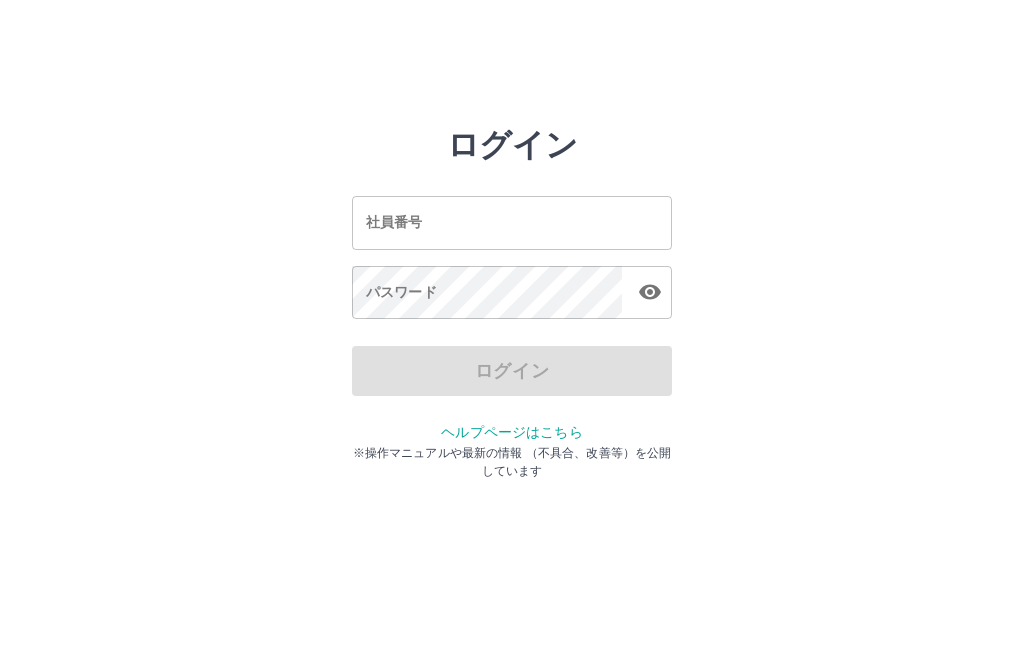 scroll, scrollTop: 0, scrollLeft: 0, axis: both 